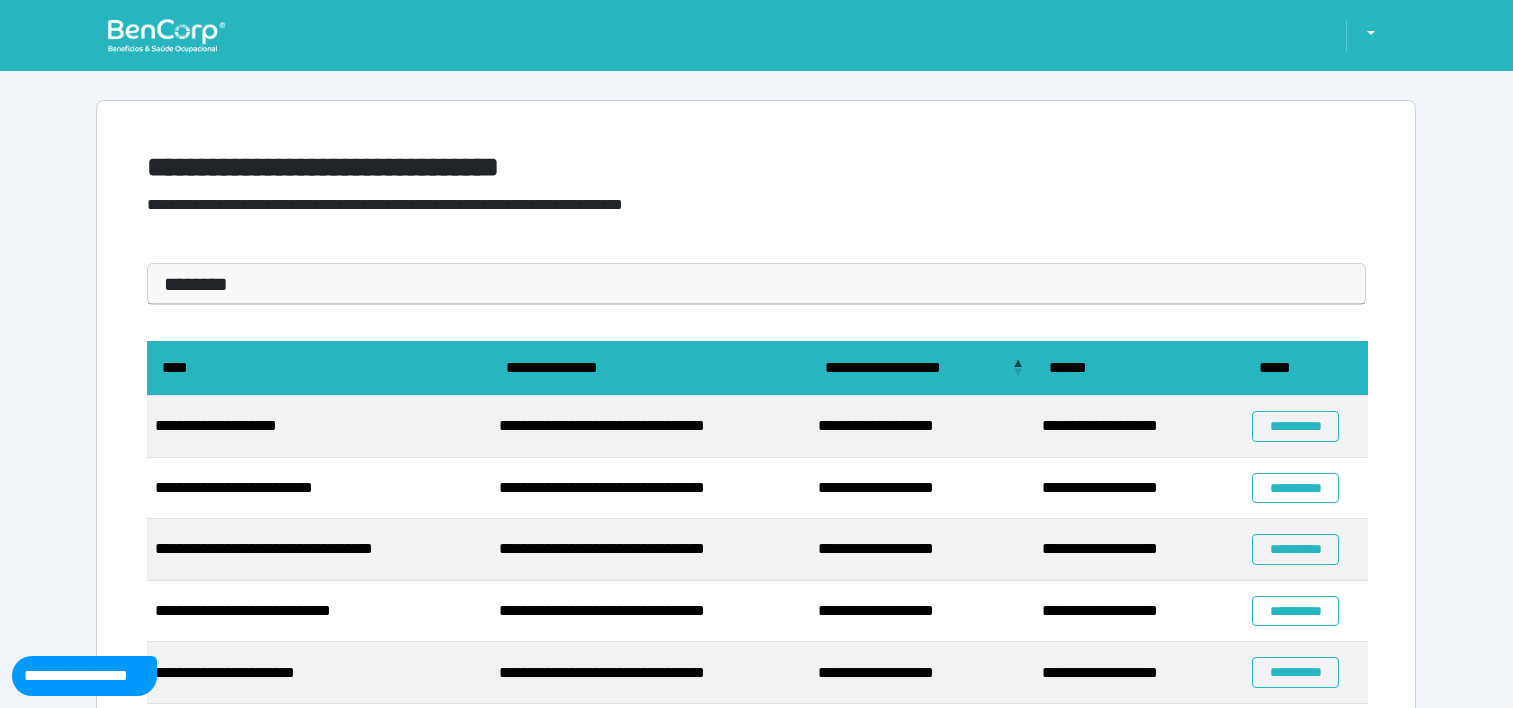 scroll, scrollTop: 0, scrollLeft: 0, axis: both 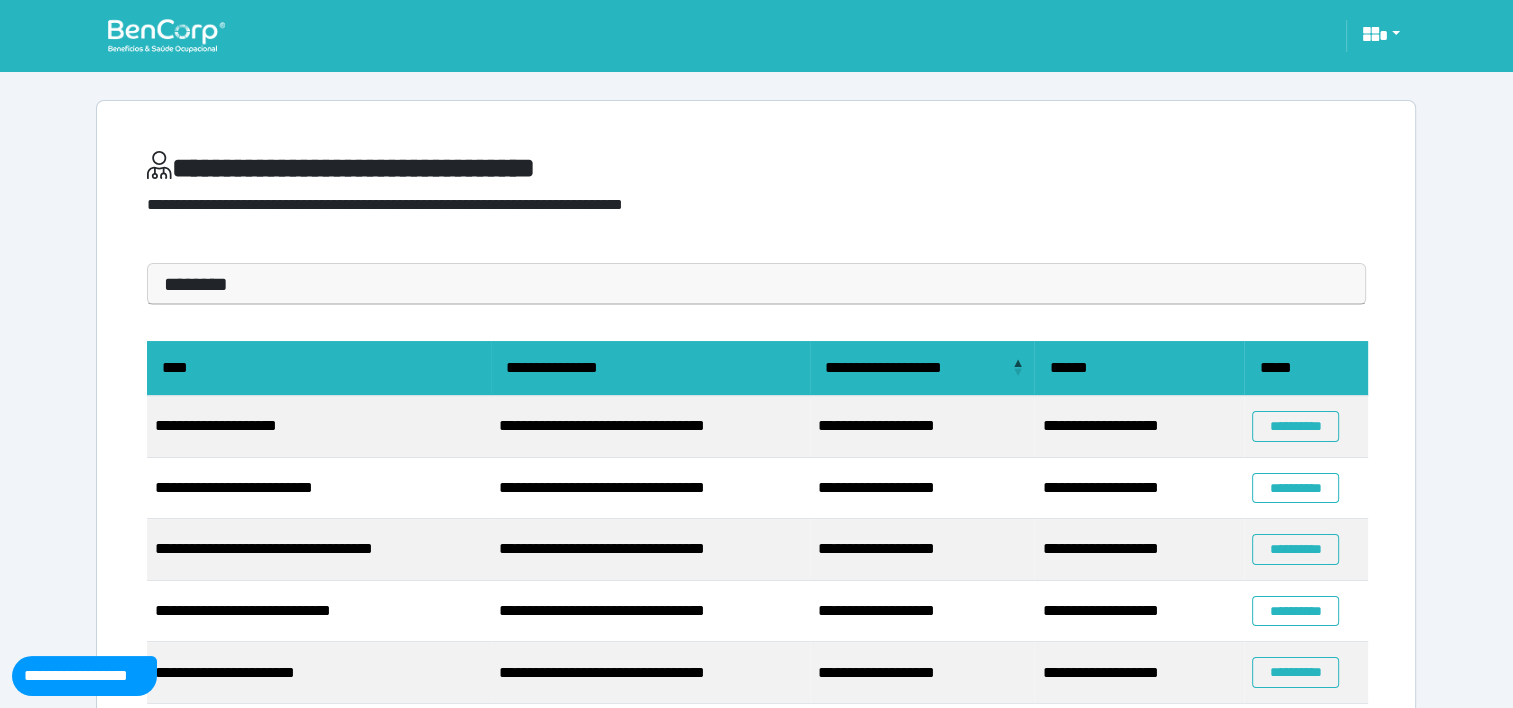 click on "********" at bounding box center [756, 284] 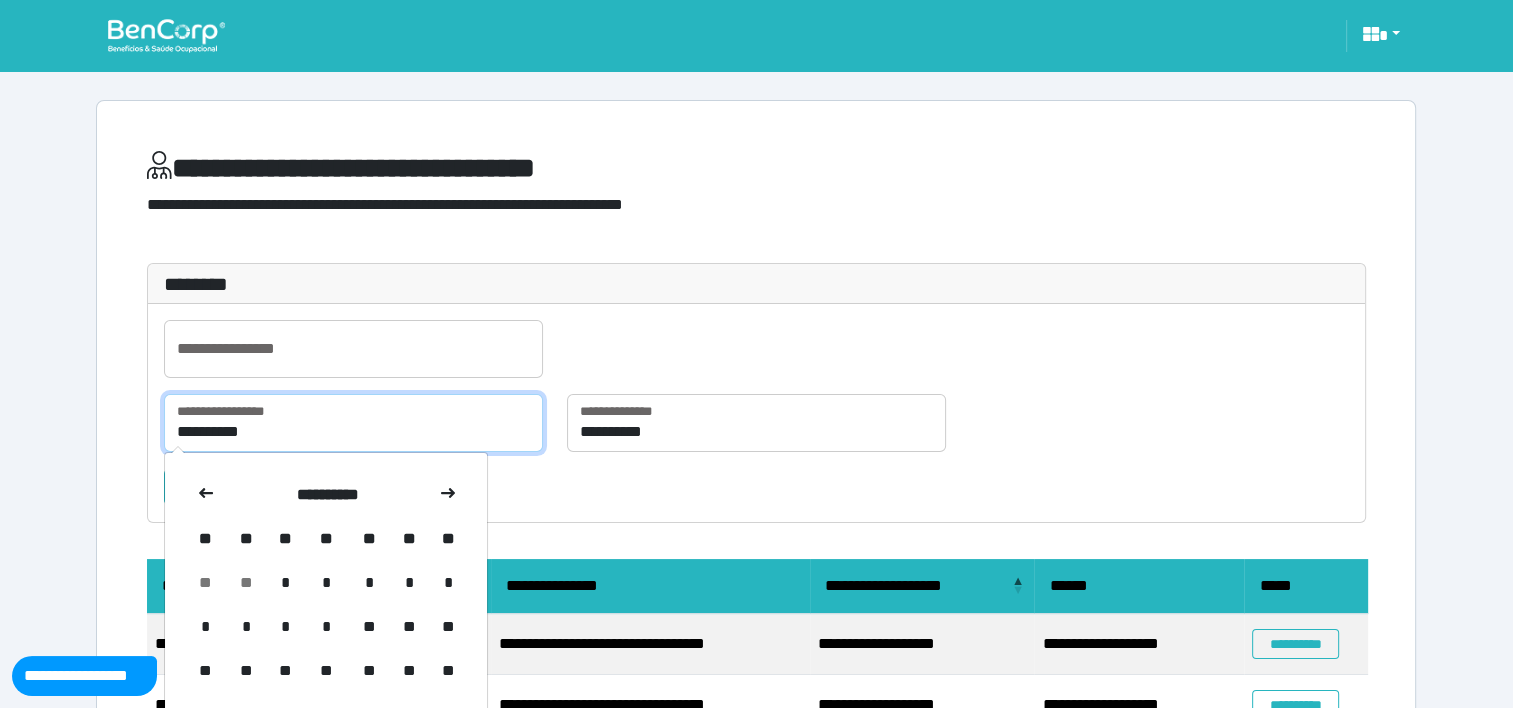 click on "**********" at bounding box center (353, 423) 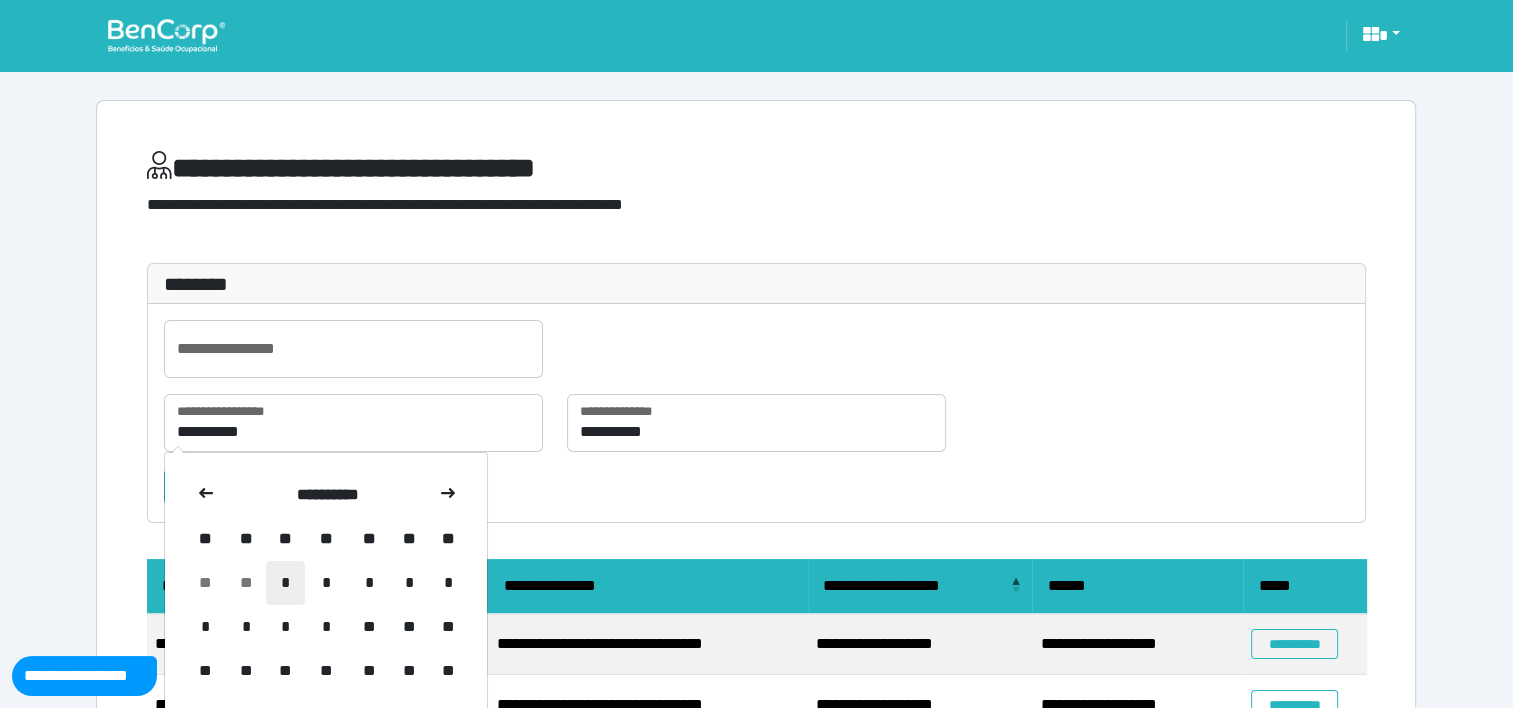click on "*" at bounding box center [285, 583] 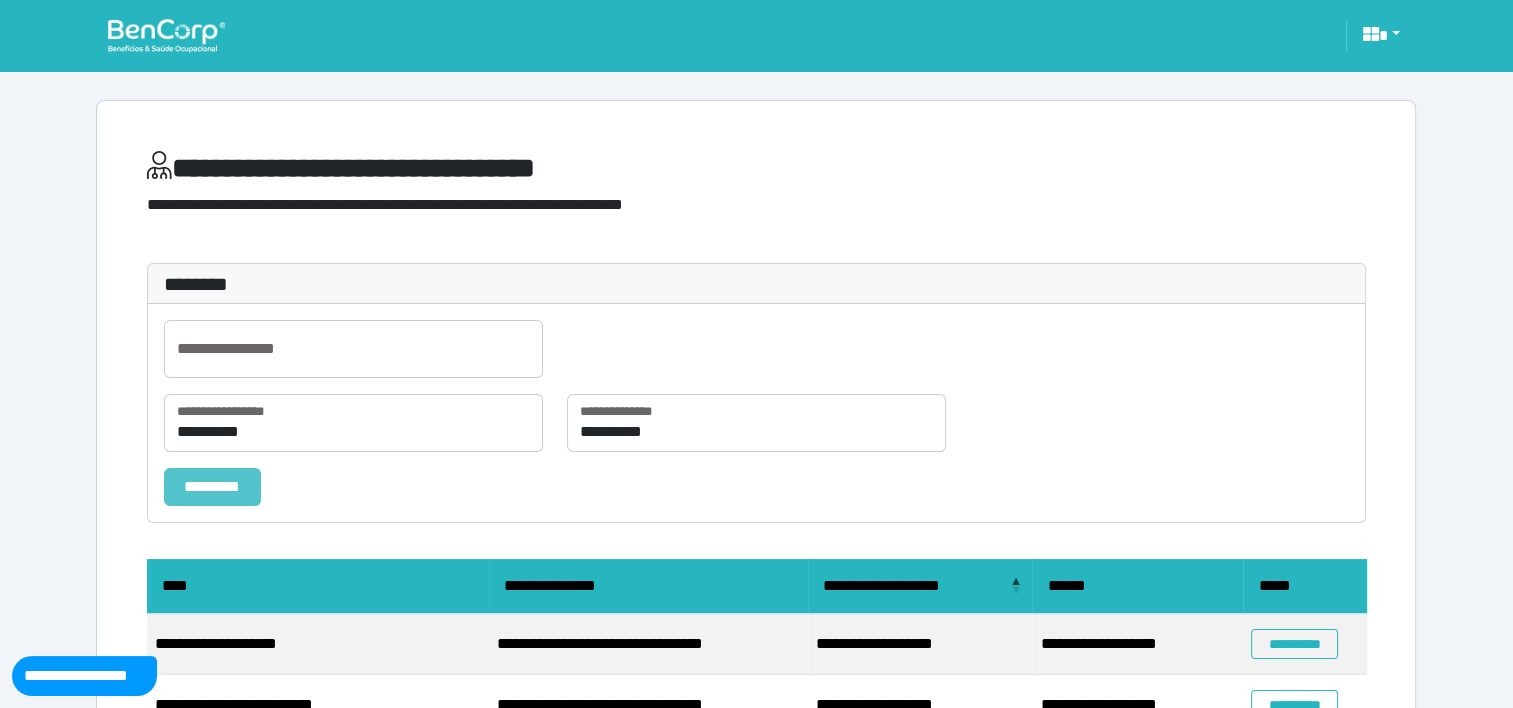 click on "*********" at bounding box center [212, 487] 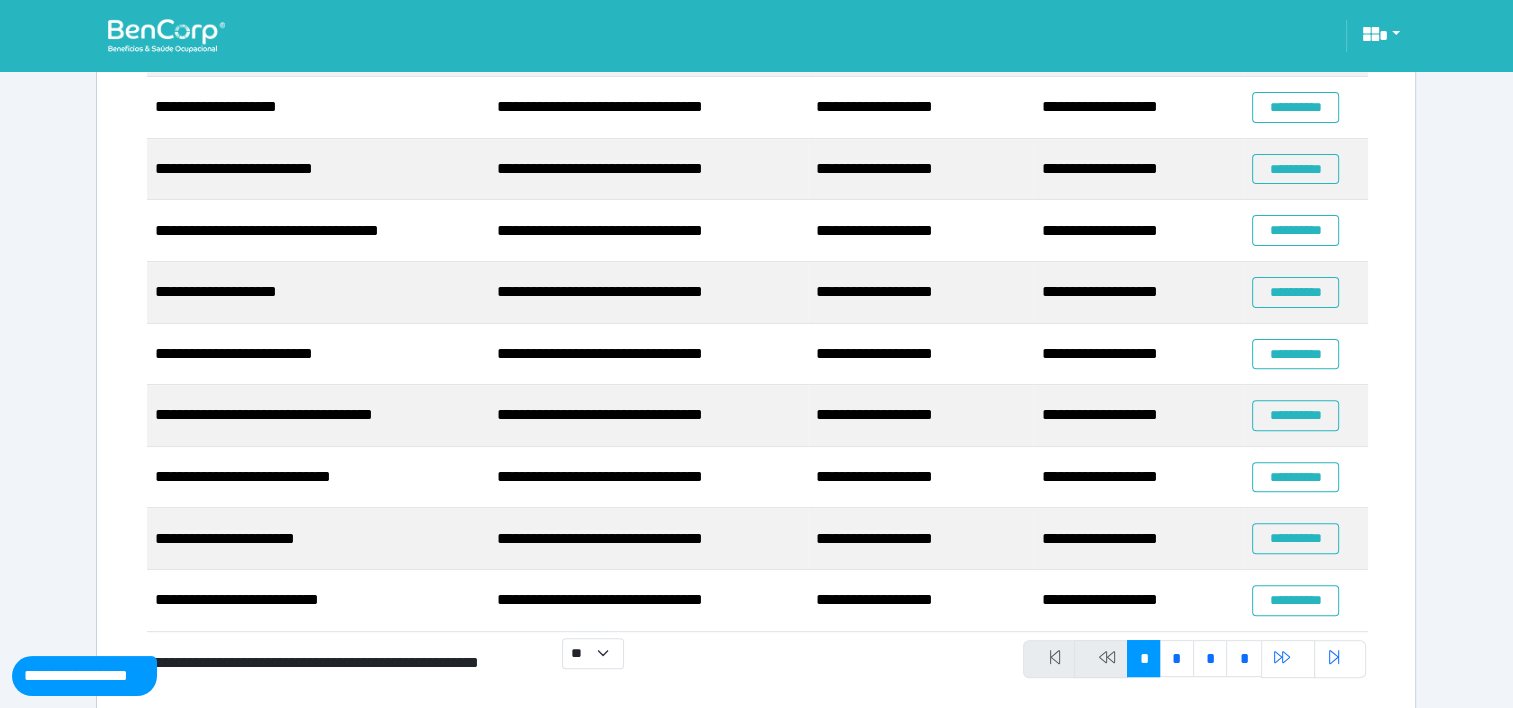 scroll, scrollTop: 637, scrollLeft: 0, axis: vertical 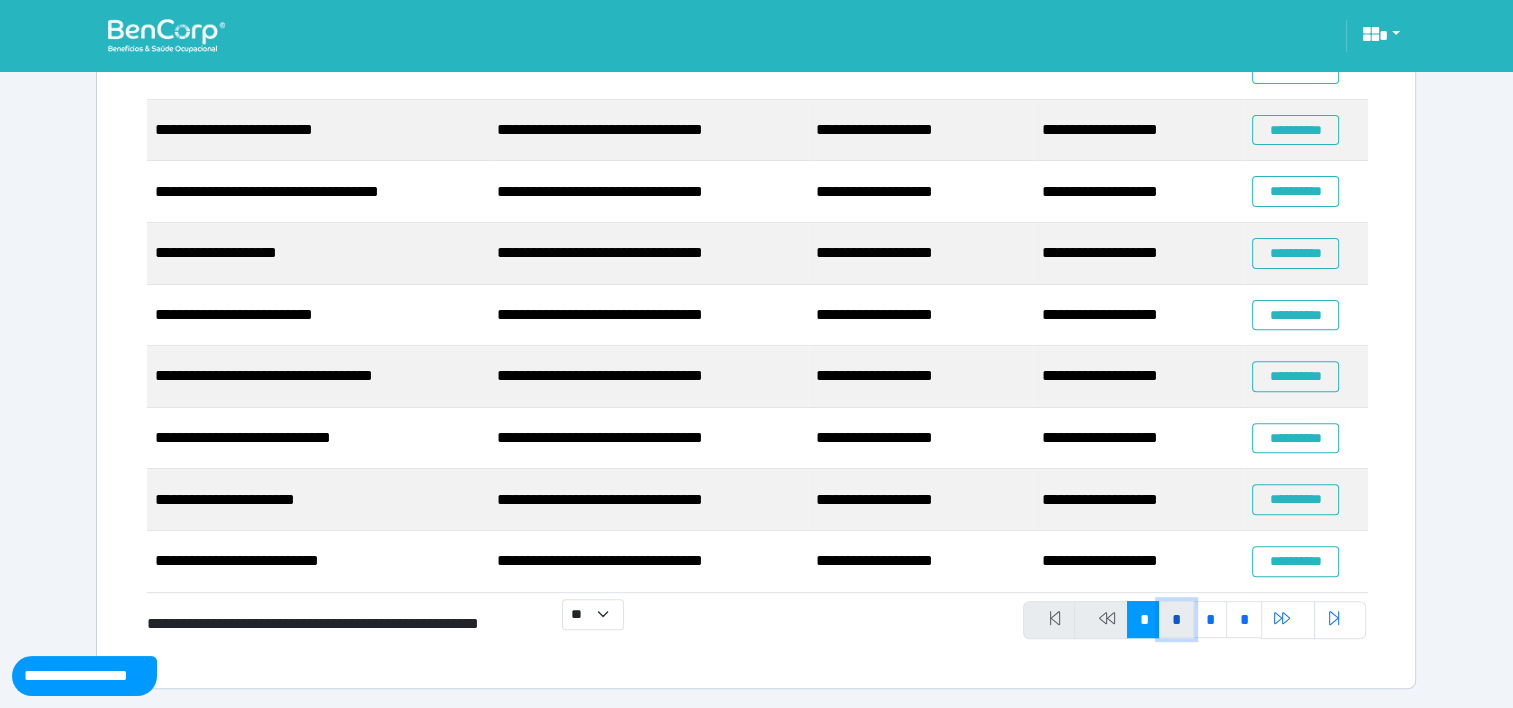 click on "*" at bounding box center (1176, 620) 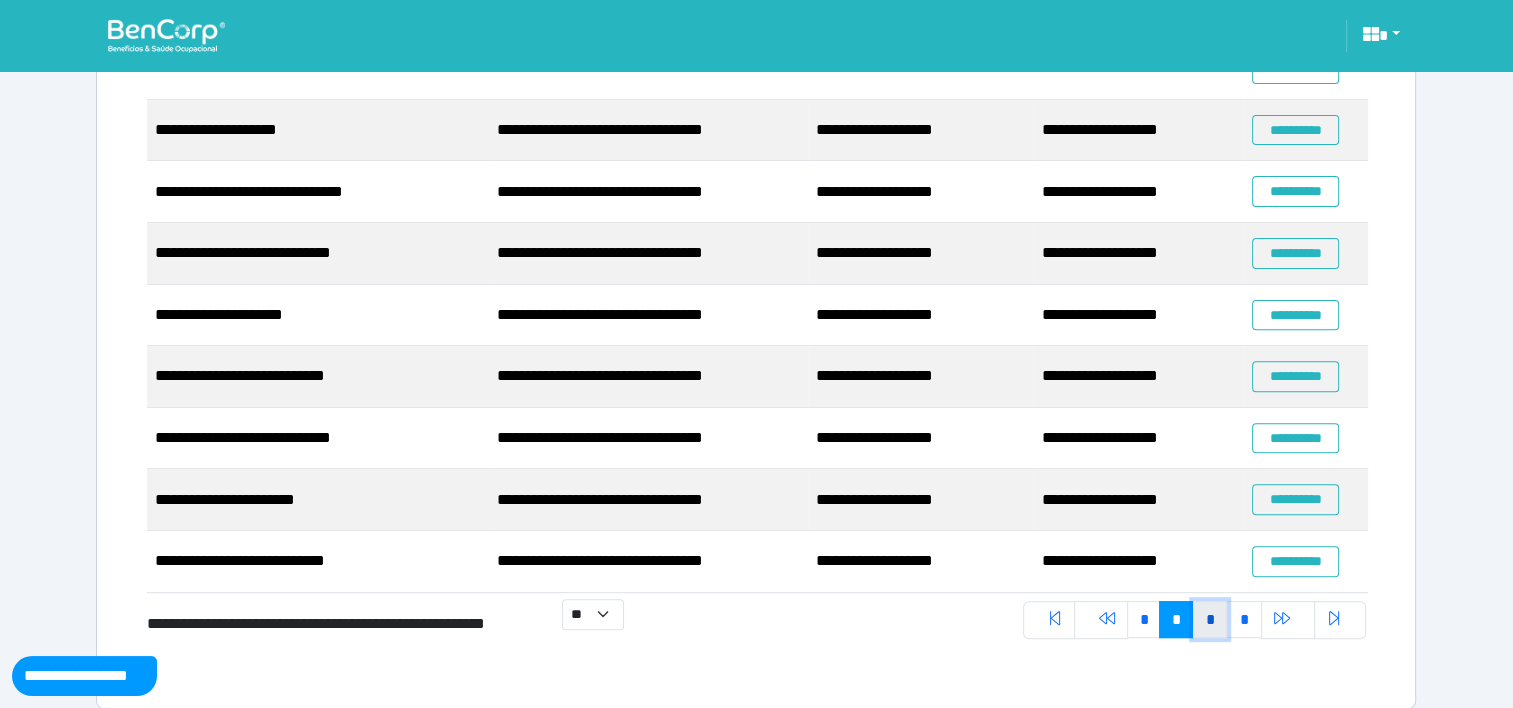 click on "*" at bounding box center [1210, 620] 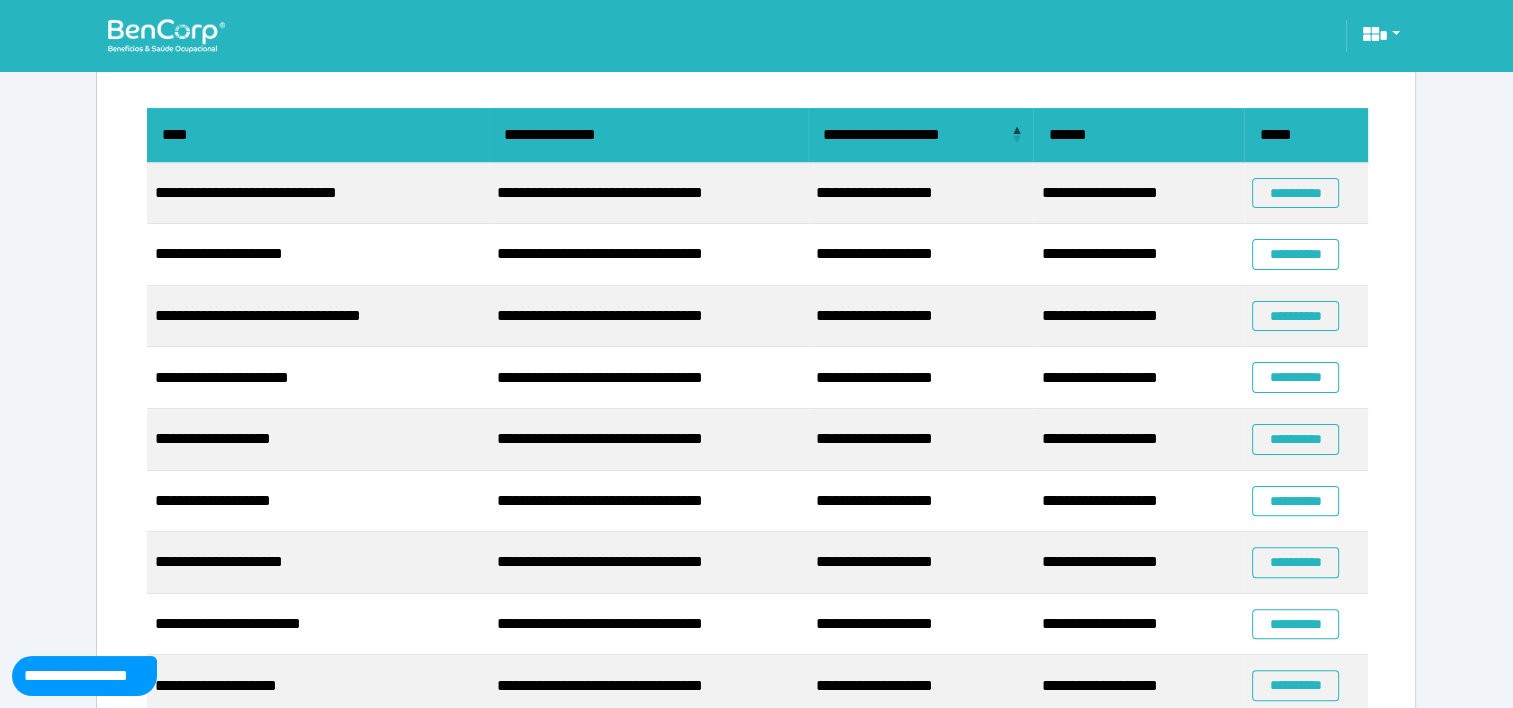 scroll, scrollTop: 447, scrollLeft: 0, axis: vertical 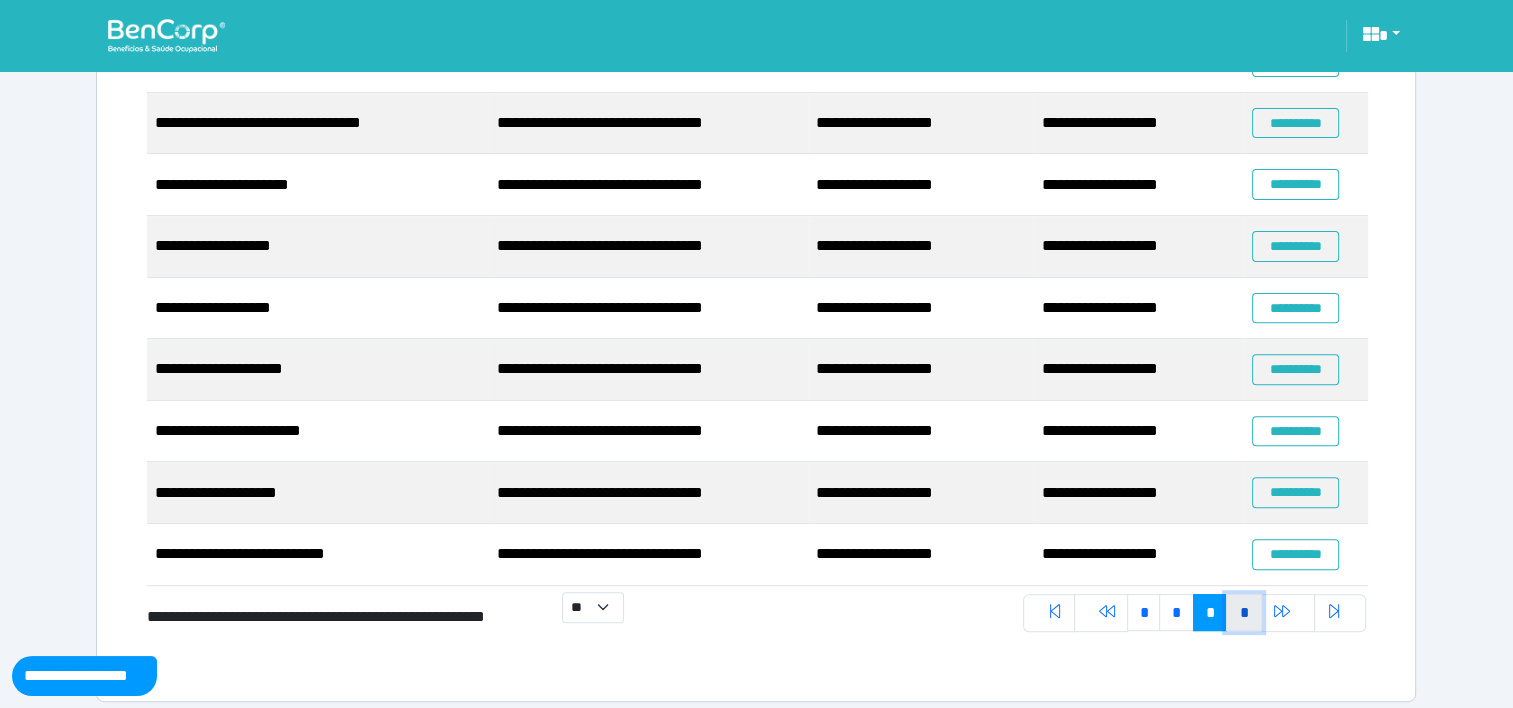 click on "*" at bounding box center (1243, 613) 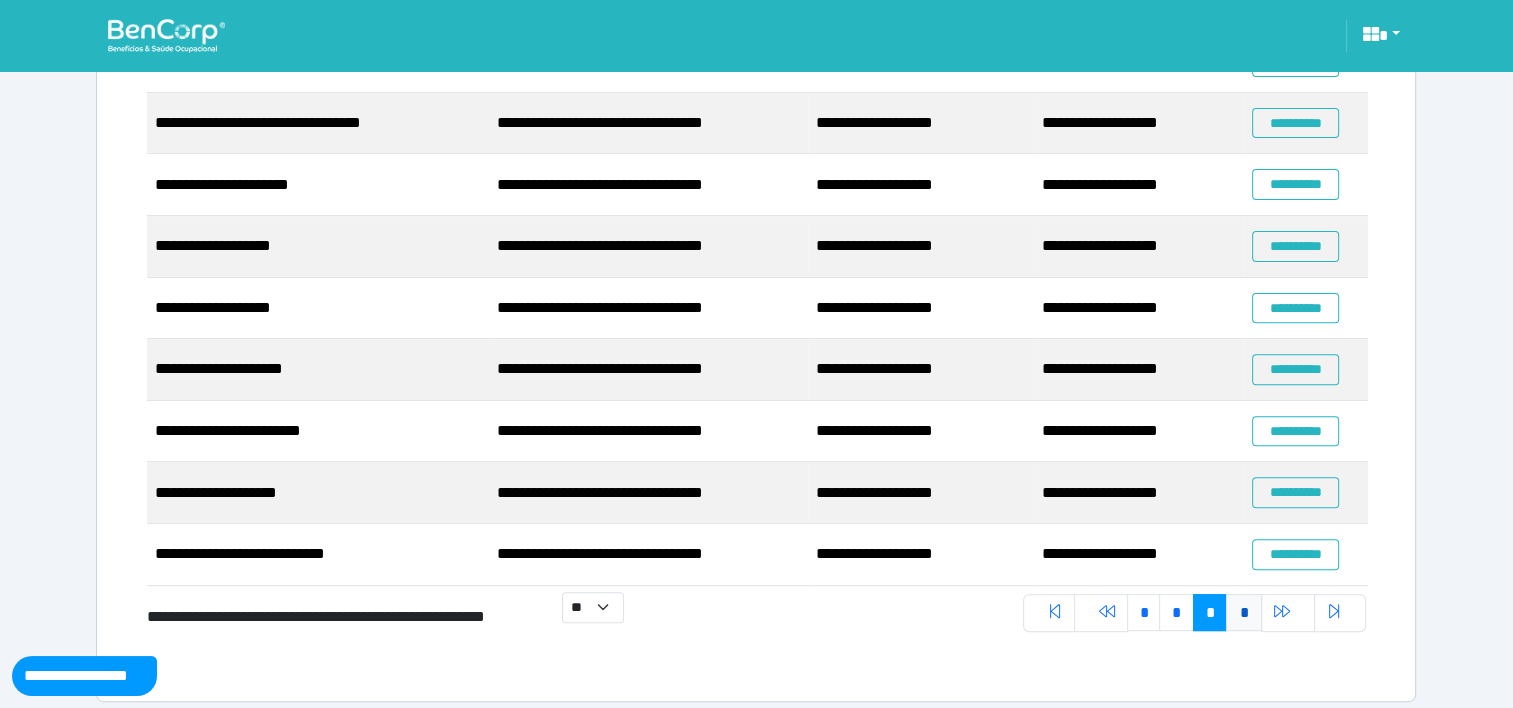scroll, scrollTop: 535, scrollLeft: 0, axis: vertical 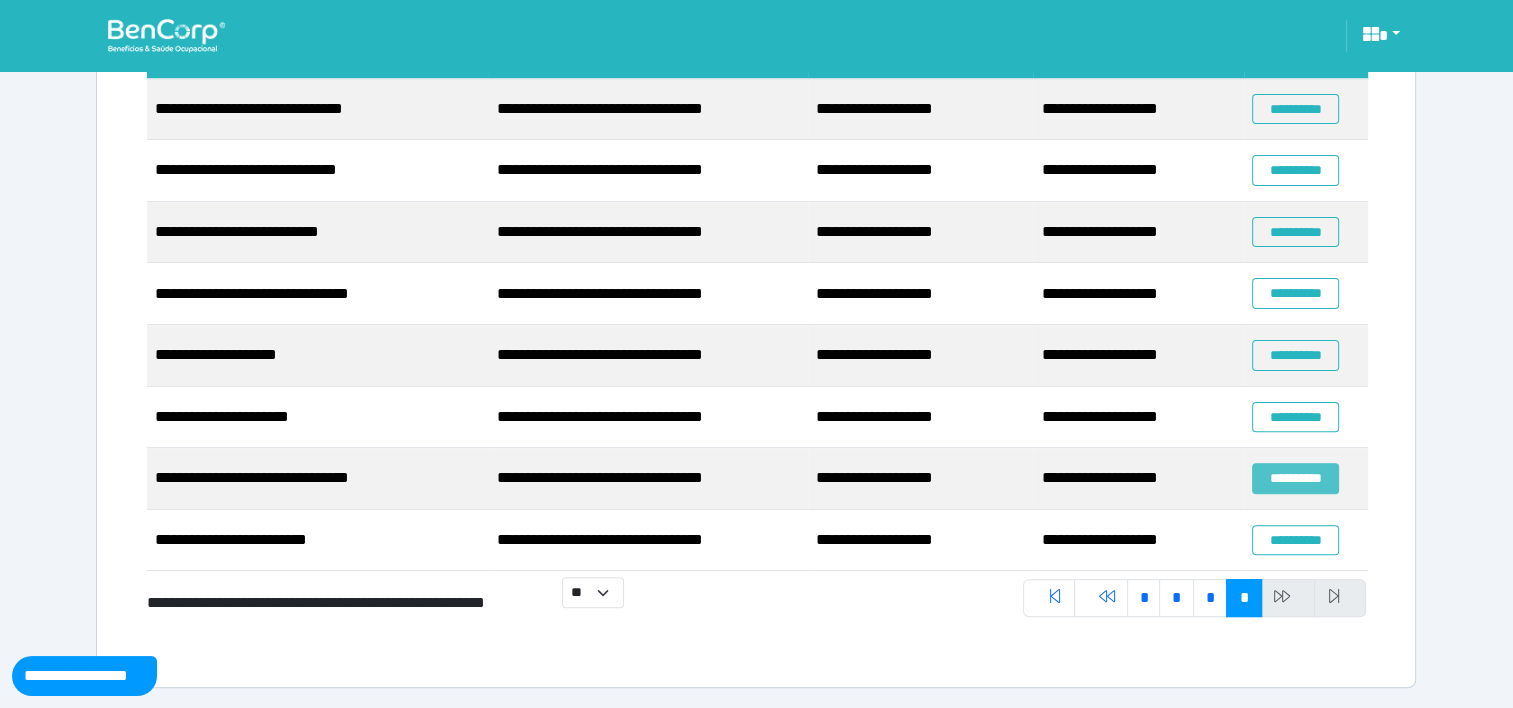 click on "**********" at bounding box center [1295, 478] 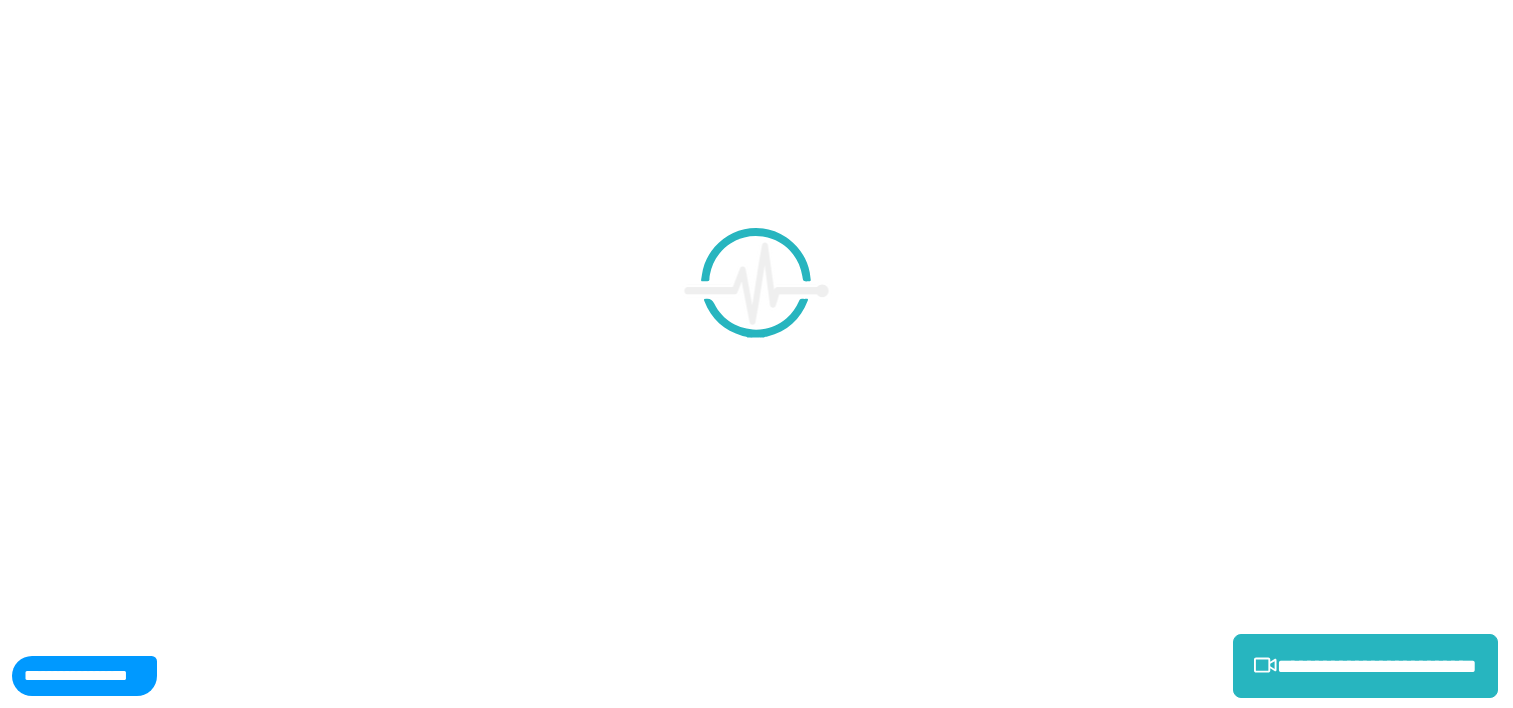 scroll, scrollTop: 0, scrollLeft: 0, axis: both 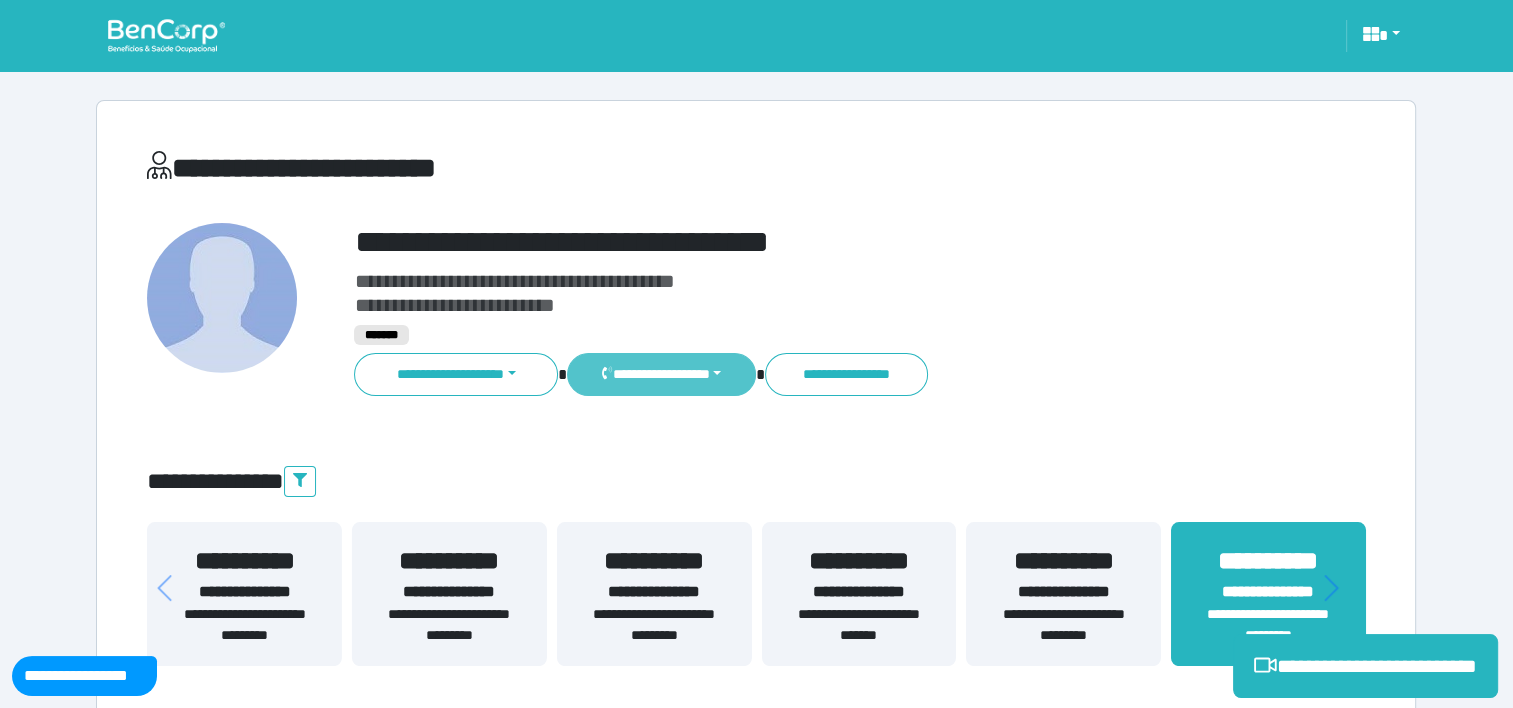 click on "**********" at bounding box center [661, 374] 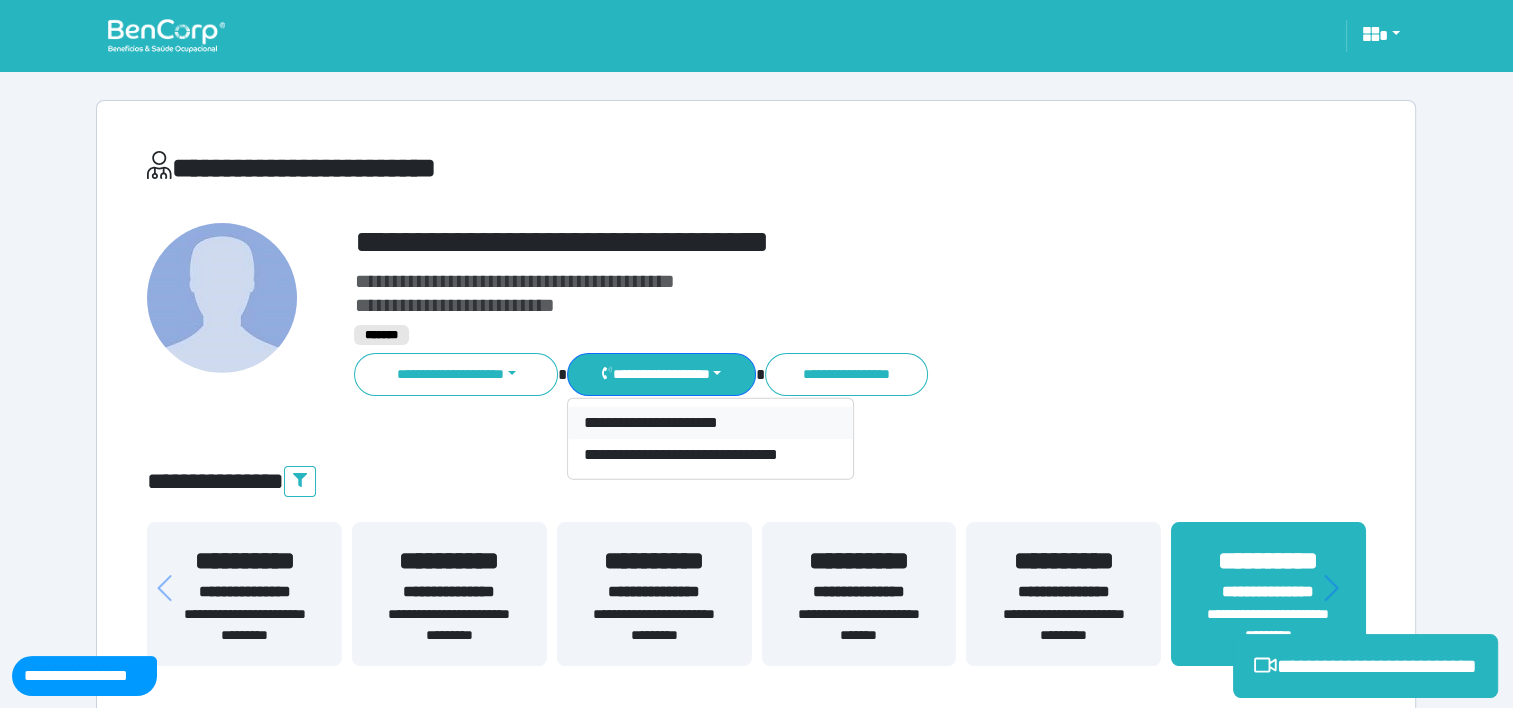 click on "**********" at bounding box center [710, 423] 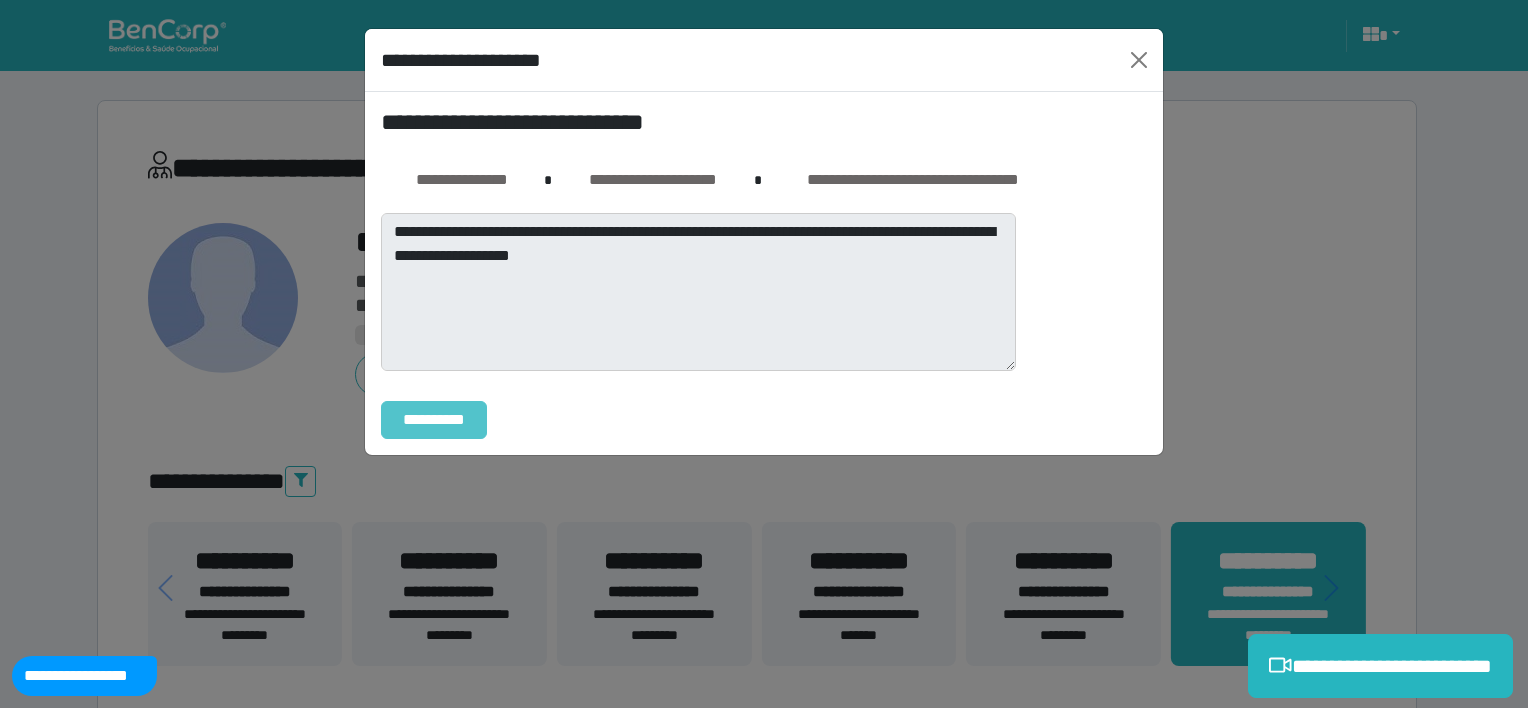click on "**********" at bounding box center [434, 420] 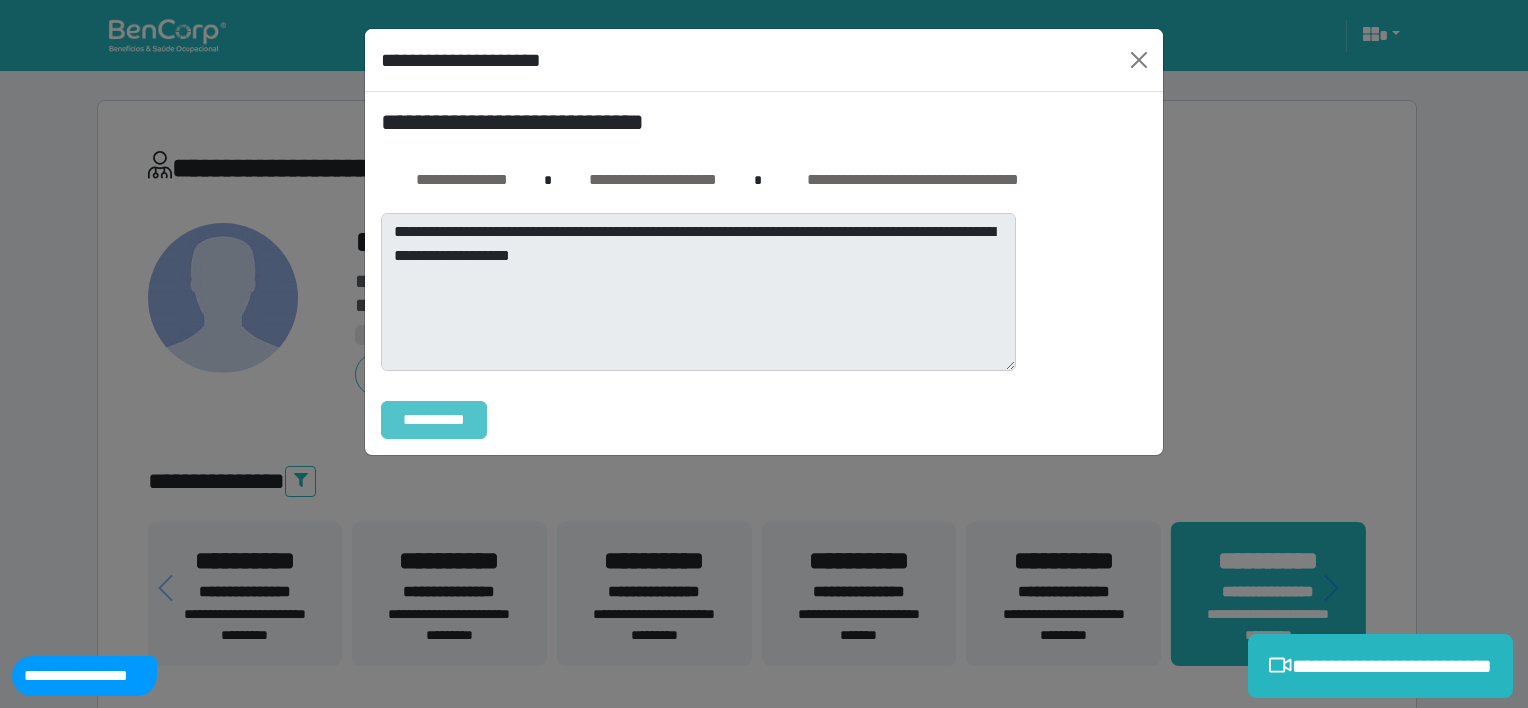 click on "**********" at bounding box center [434, 420] 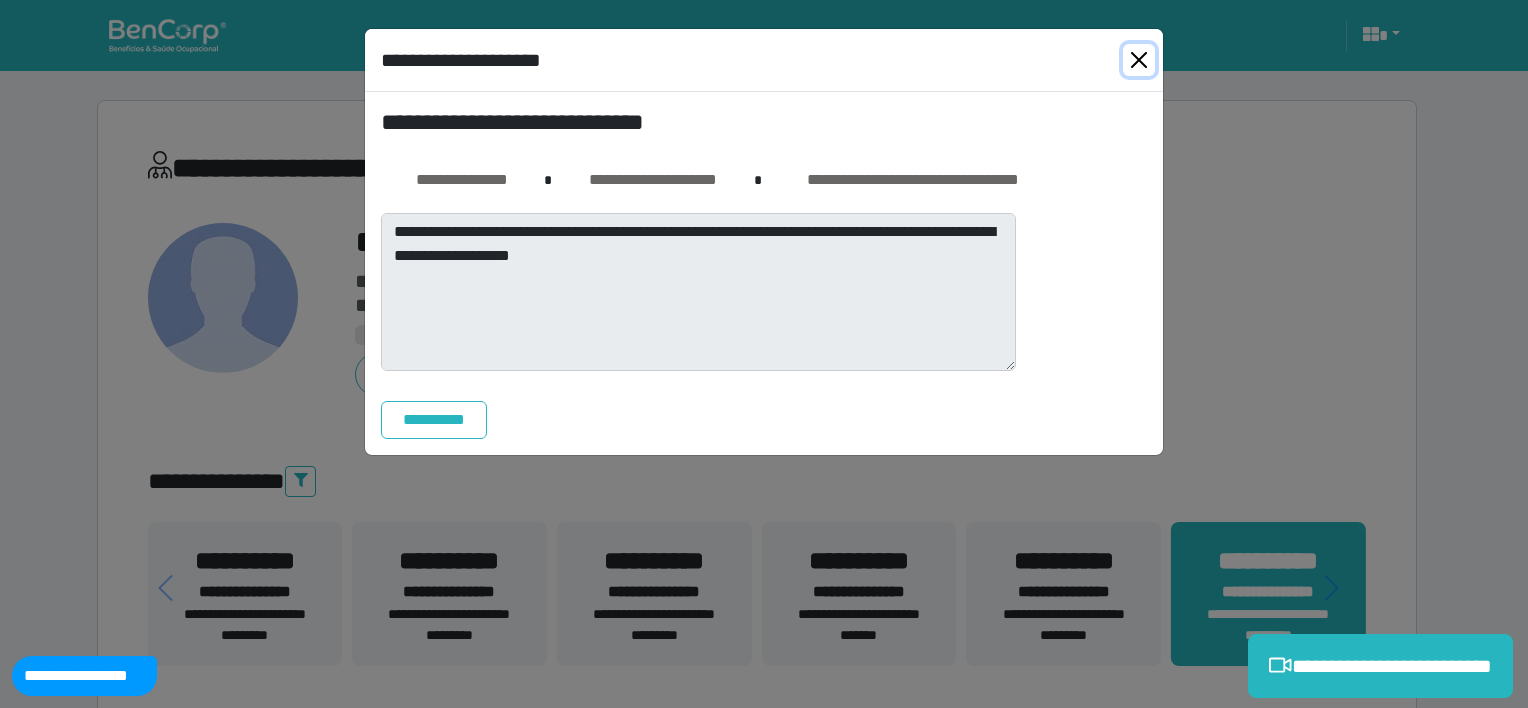 click at bounding box center (1139, 60) 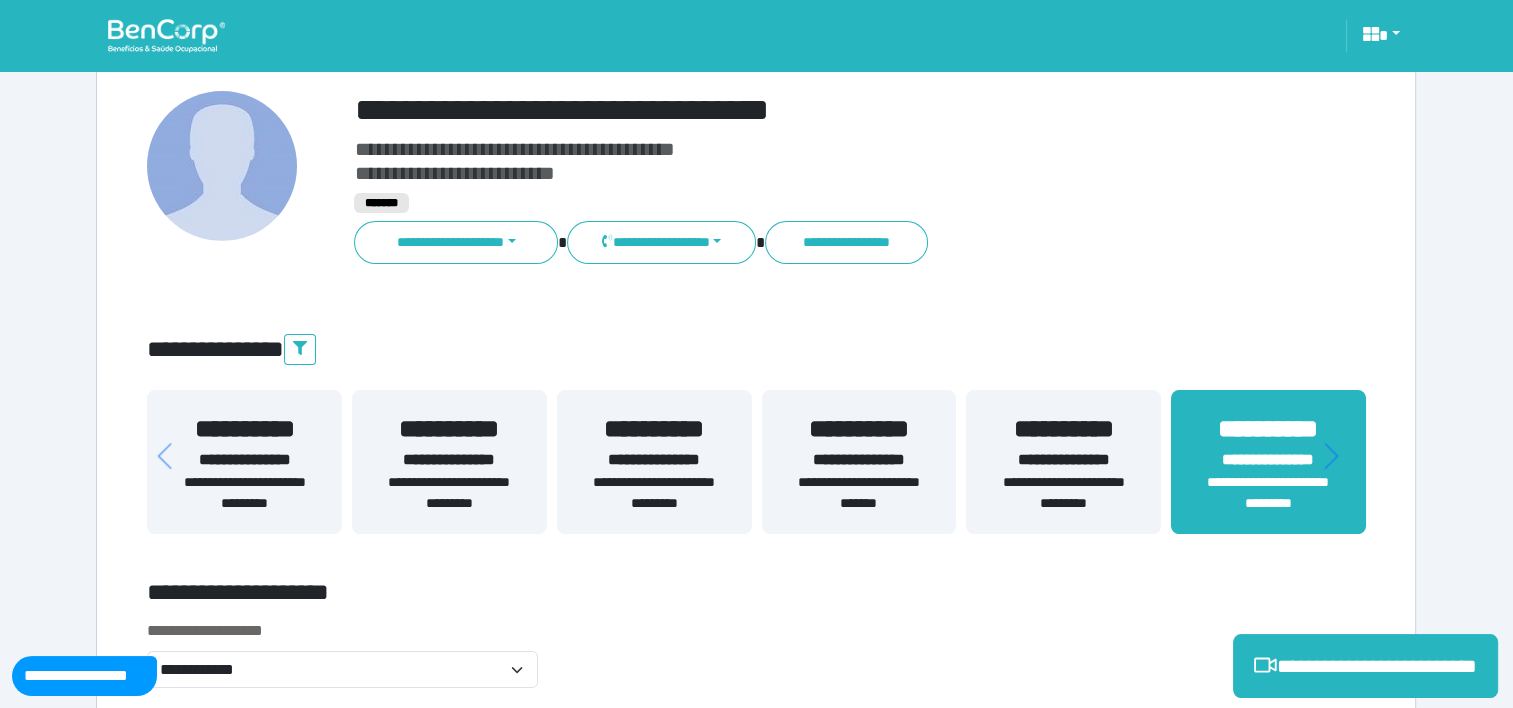 scroll, scrollTop: 164, scrollLeft: 0, axis: vertical 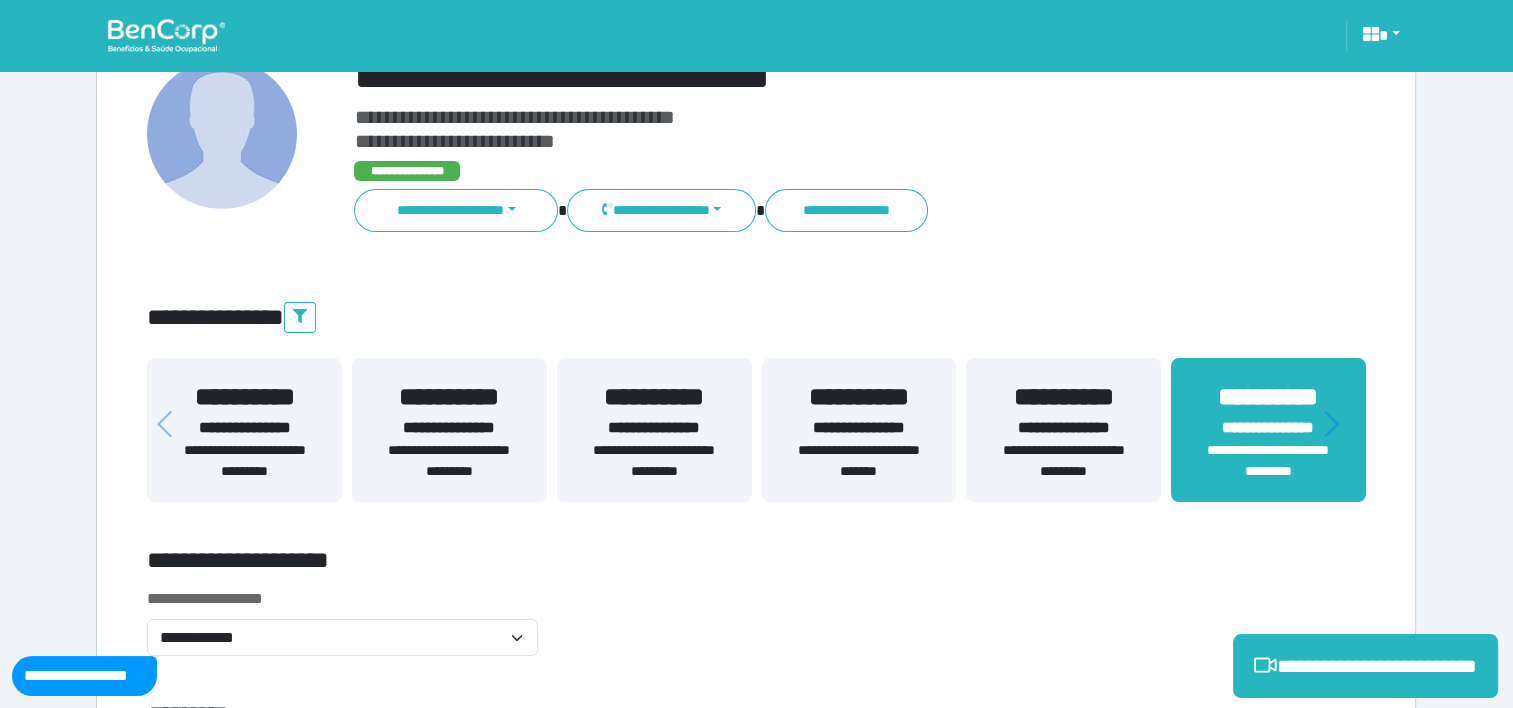 click on "**********" at bounding box center (1063, 461) 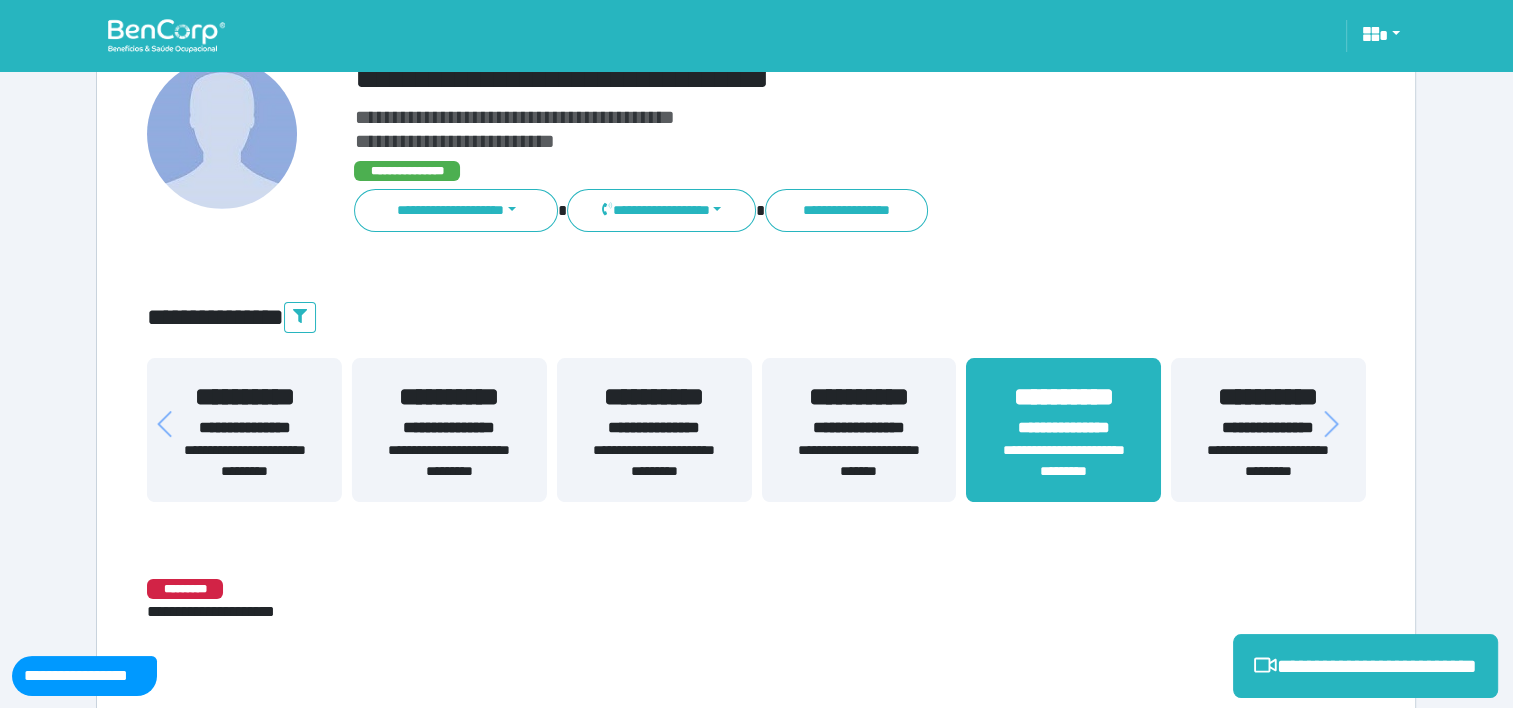 click on "**********" at bounding box center (654, 428) 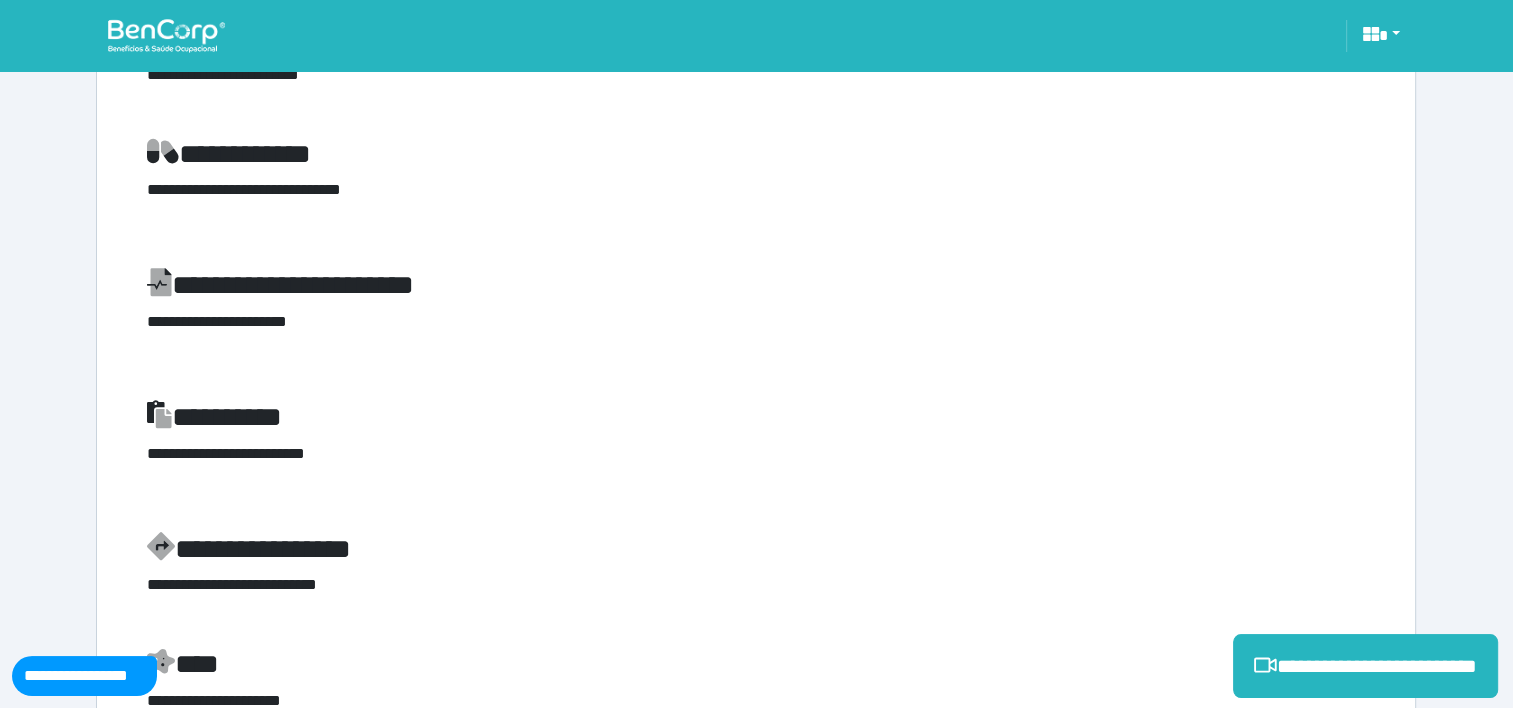 scroll, scrollTop: 860, scrollLeft: 0, axis: vertical 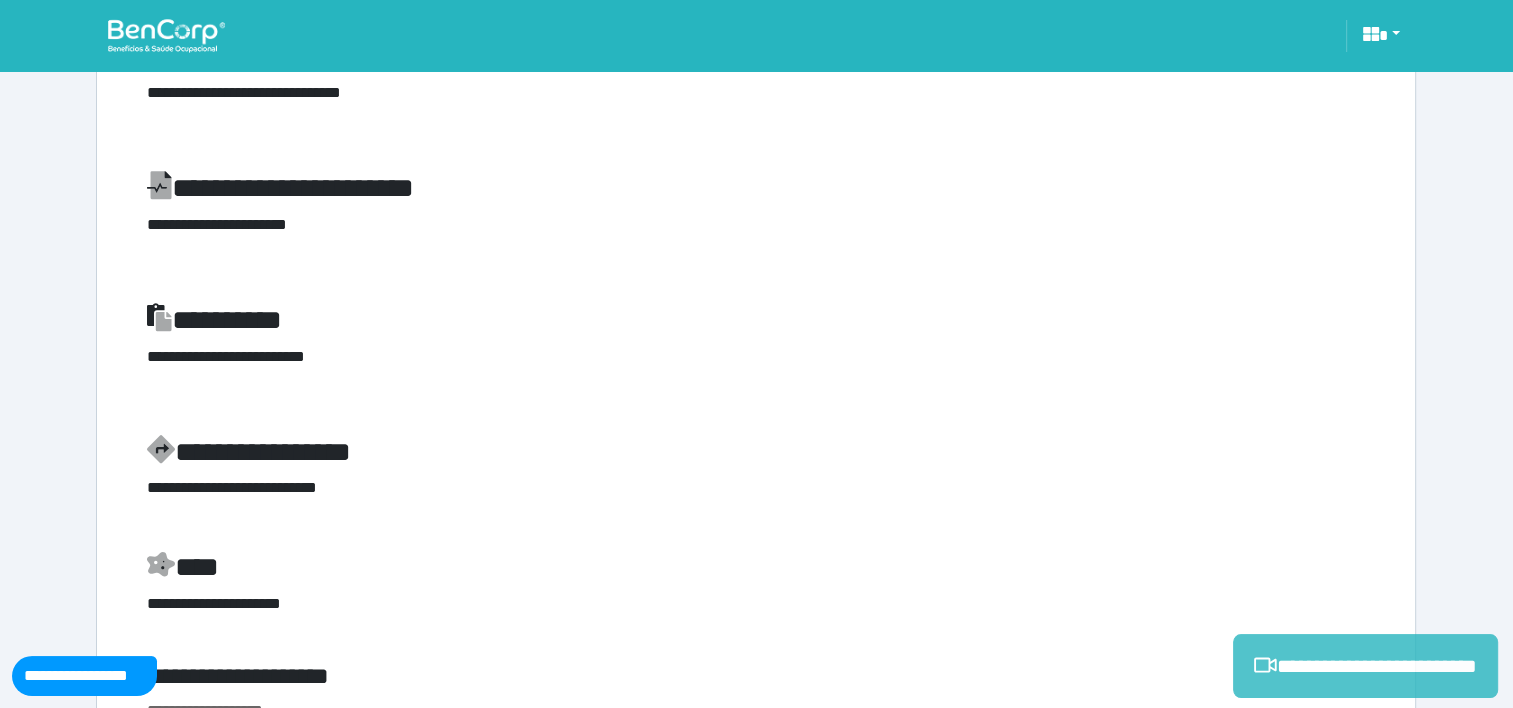 click on "**********" at bounding box center (1365, 666) 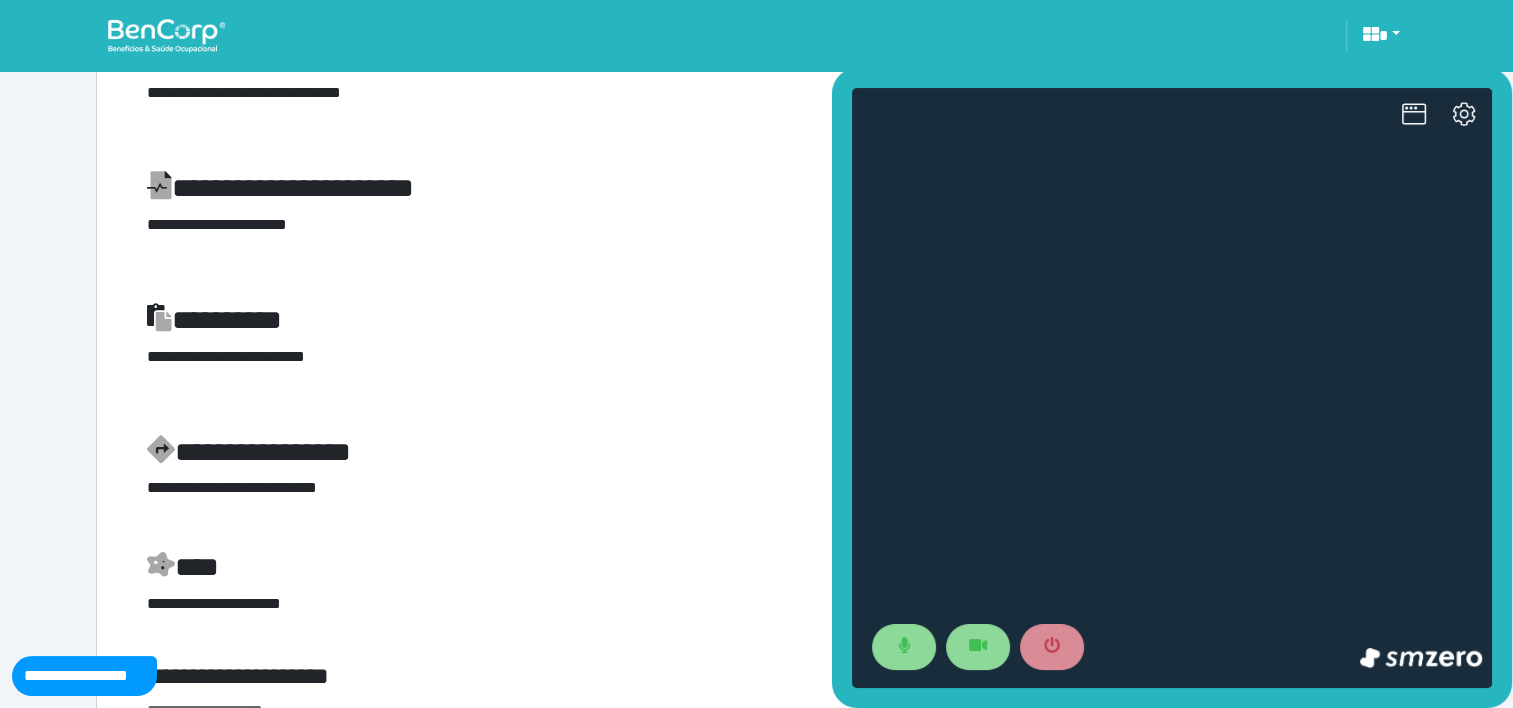 scroll, scrollTop: 0, scrollLeft: 0, axis: both 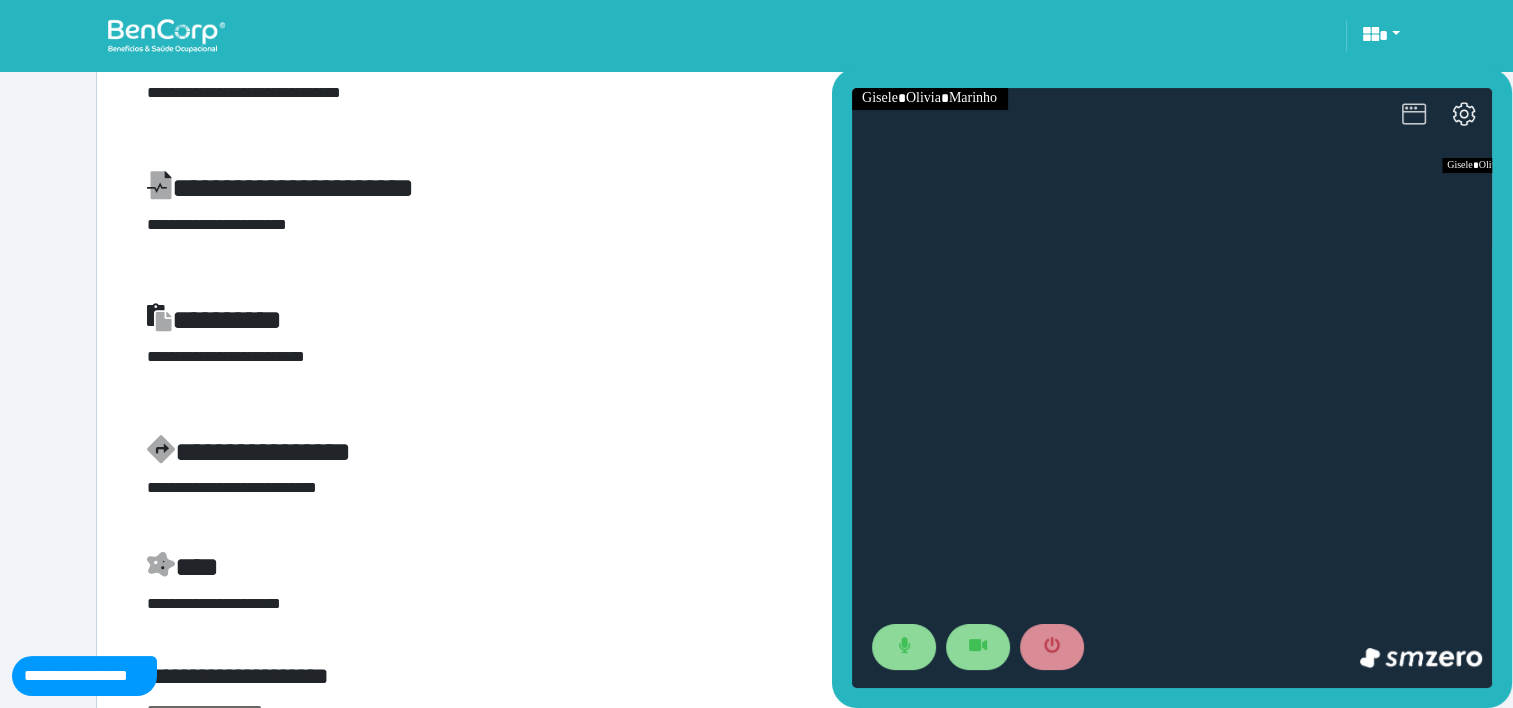 click 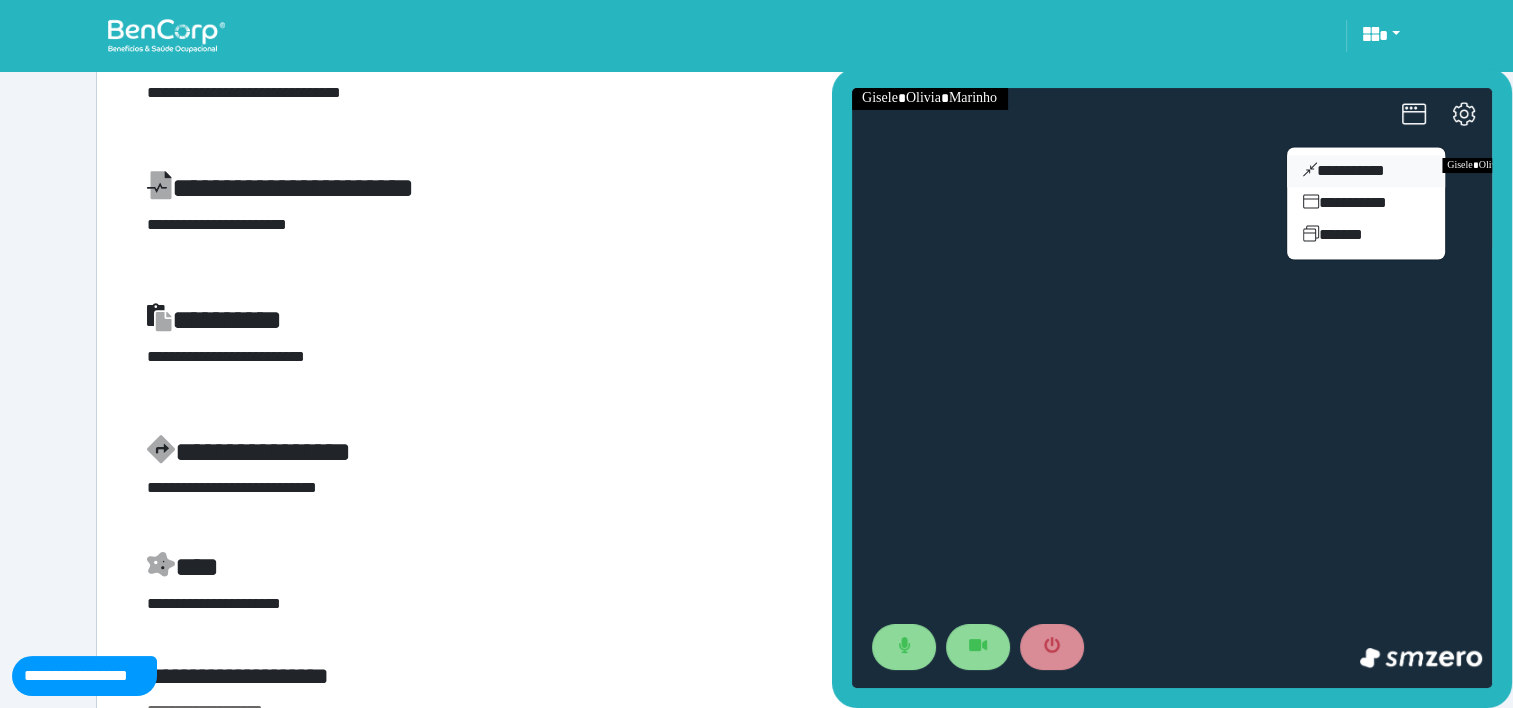 click on "**********" at bounding box center (1366, 171) 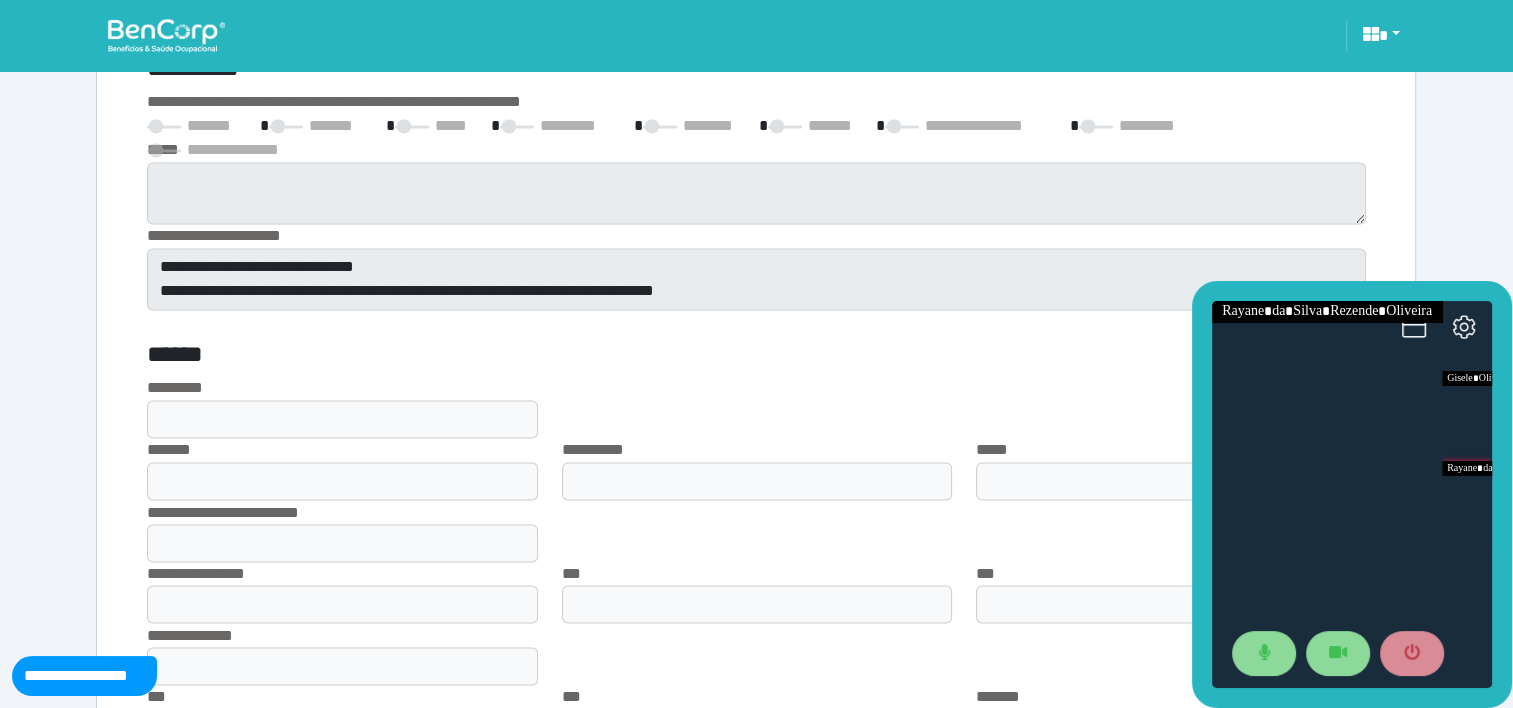 scroll, scrollTop: 3332, scrollLeft: 0, axis: vertical 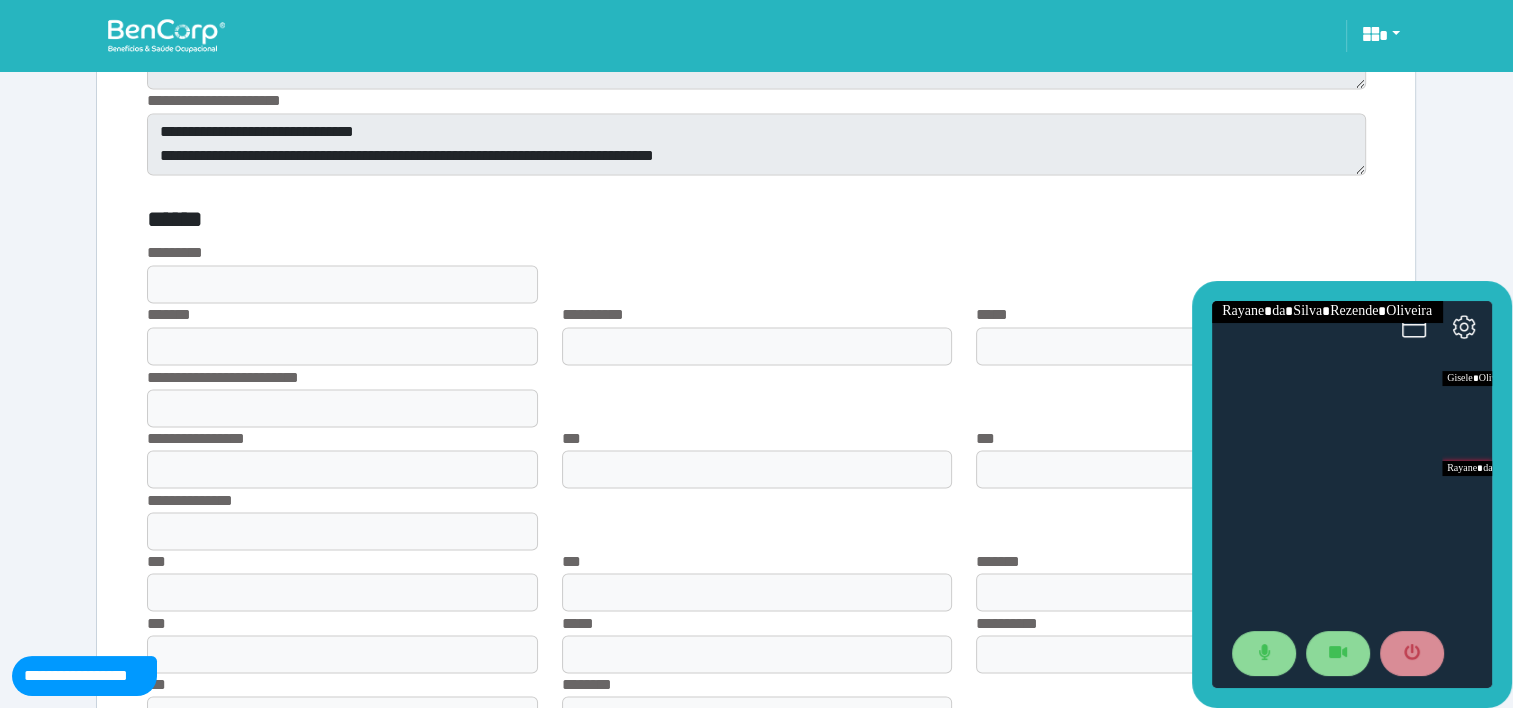 click on "**********" at bounding box center [756, 298] 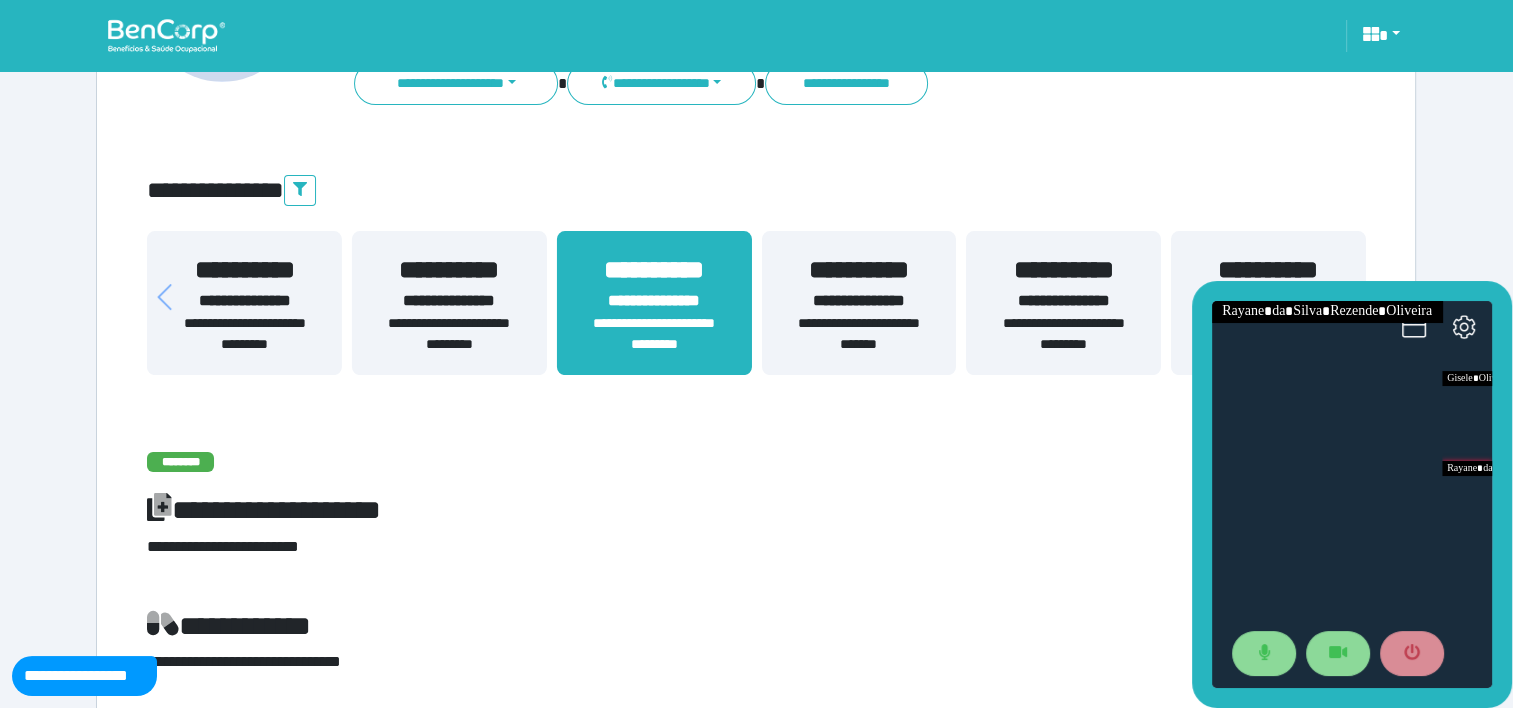 scroll, scrollTop: 276, scrollLeft: 0, axis: vertical 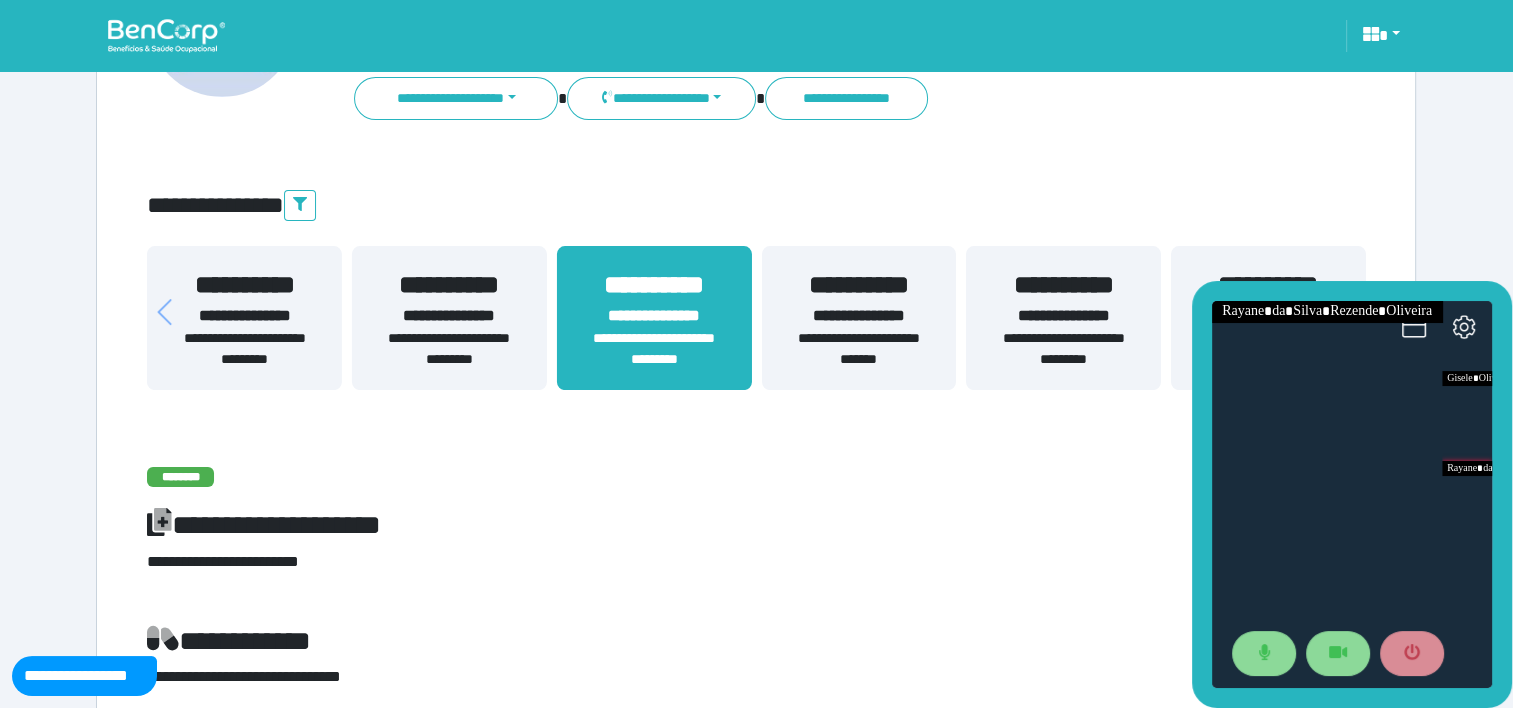 click on "**********" at bounding box center [449, 349] 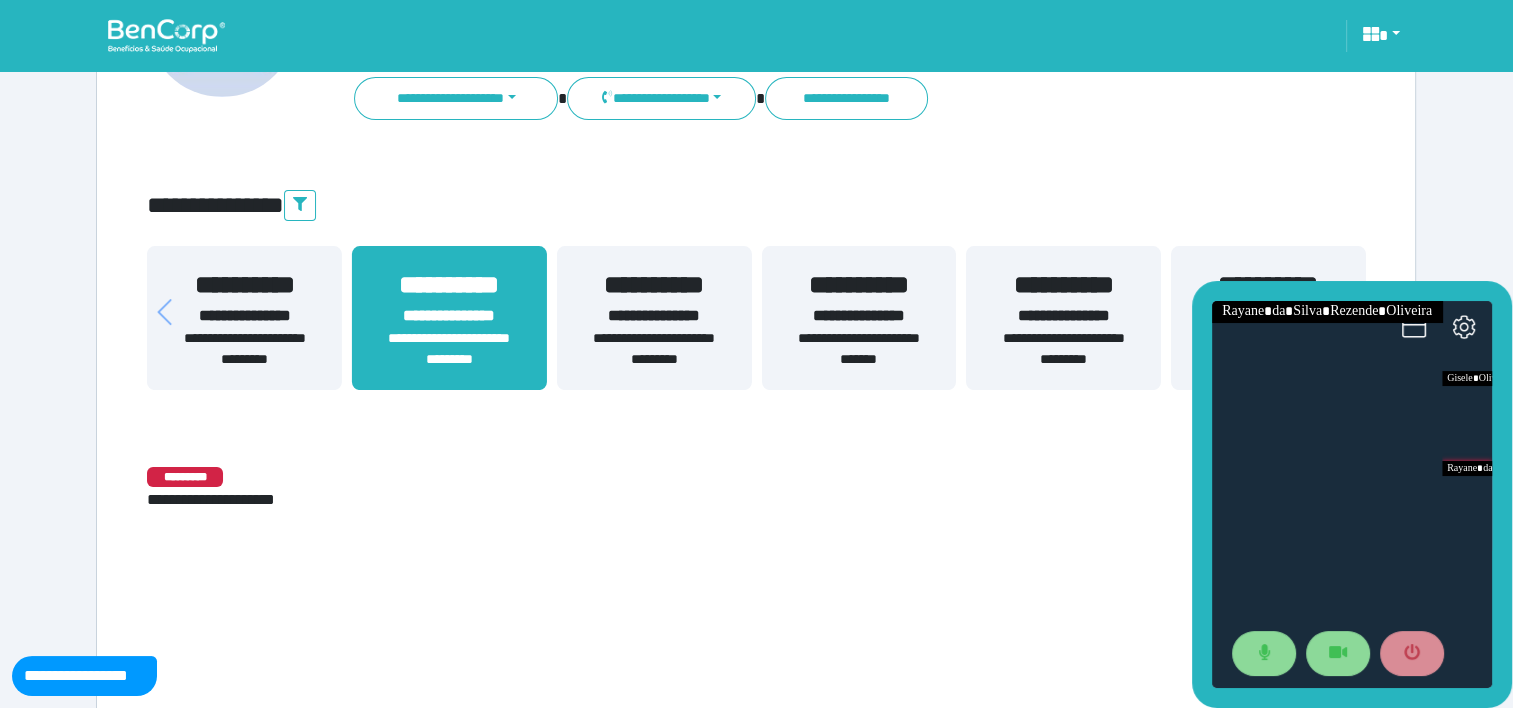 click on "**********" at bounding box center (244, 349) 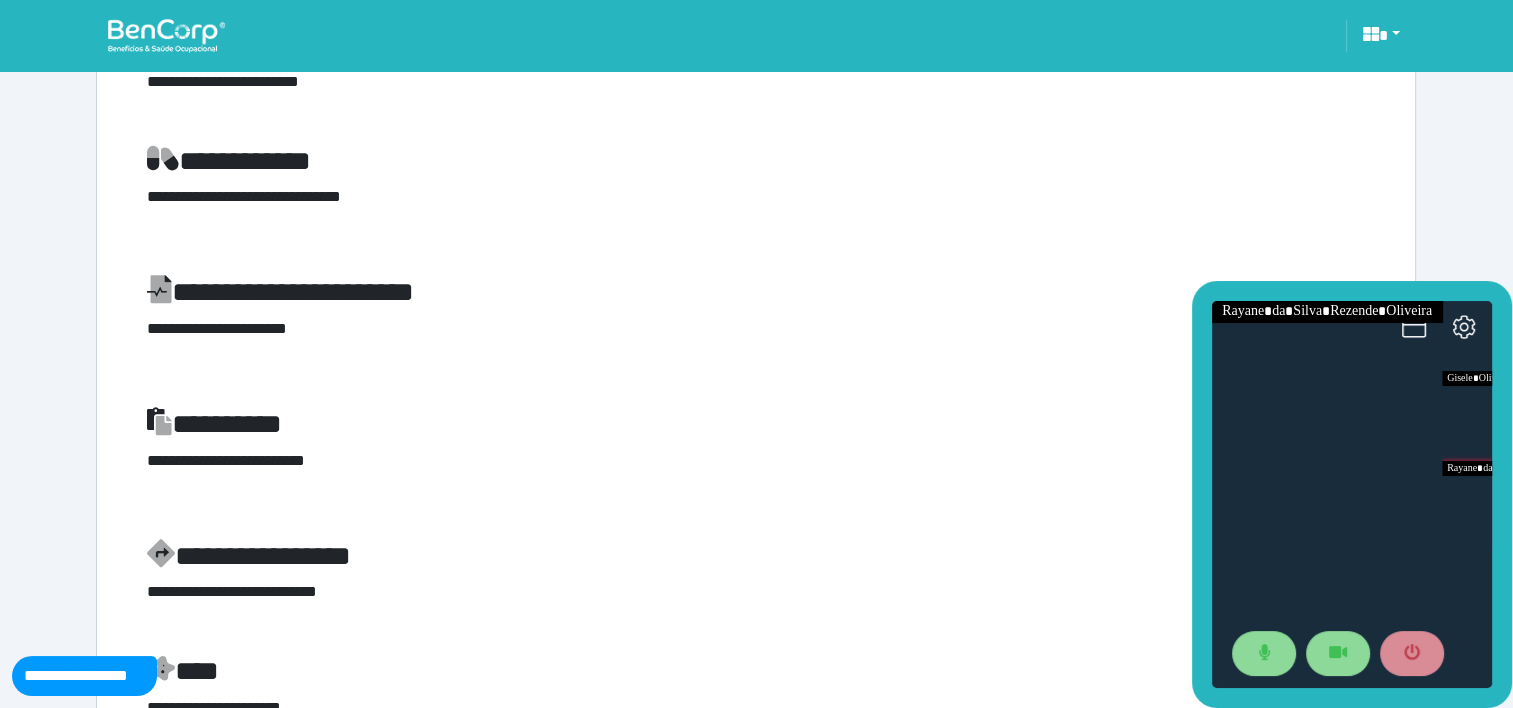 scroll, scrollTop: 0, scrollLeft: 0, axis: both 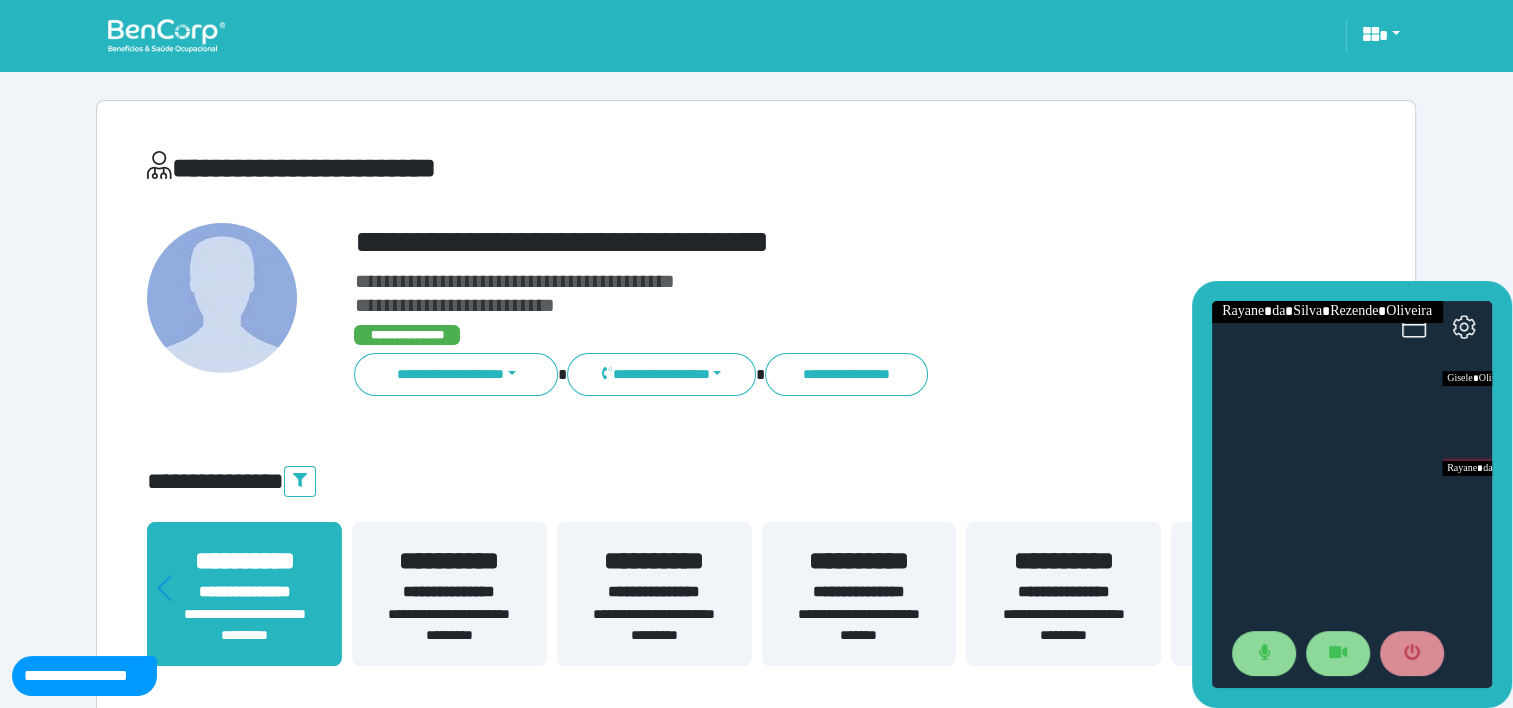 click on "**********" at bounding box center [449, 592] 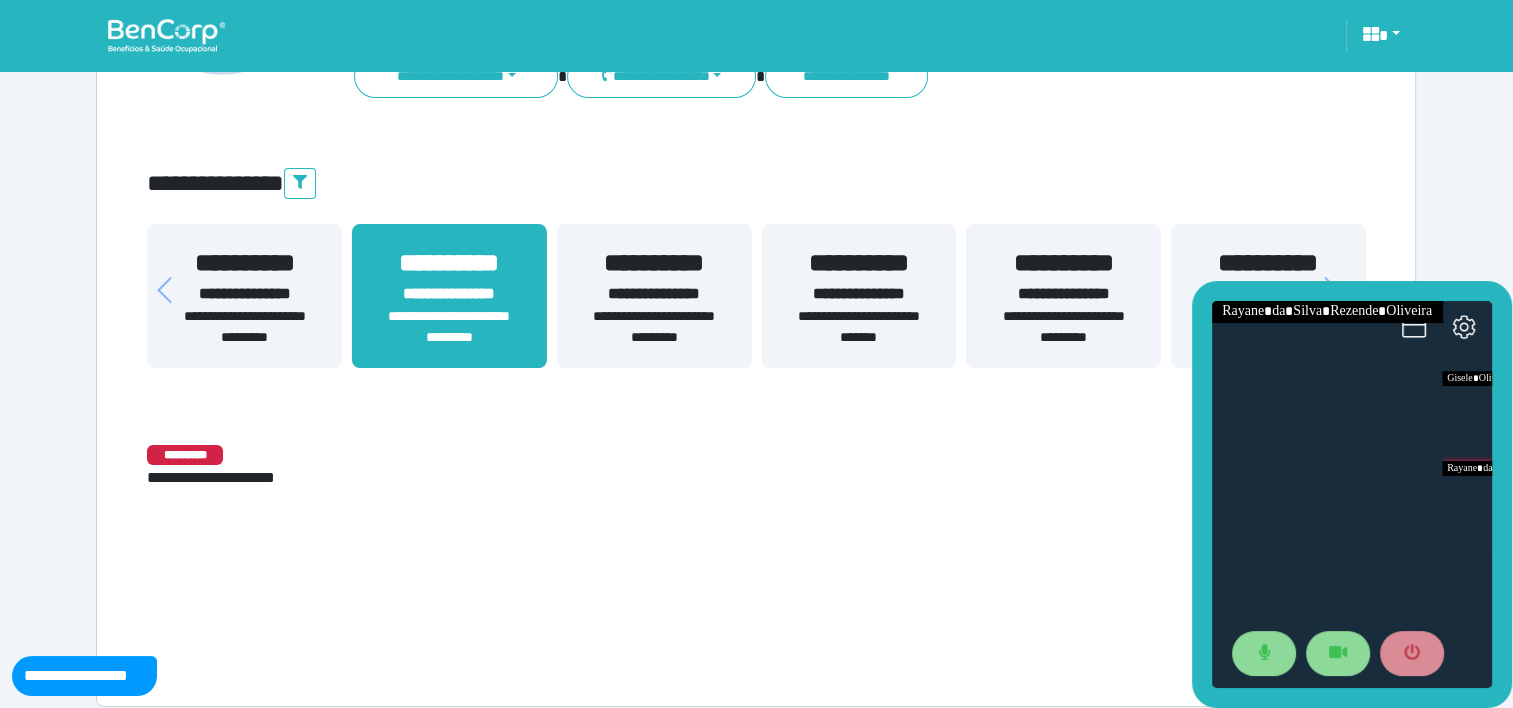 scroll, scrollTop: 316, scrollLeft: 0, axis: vertical 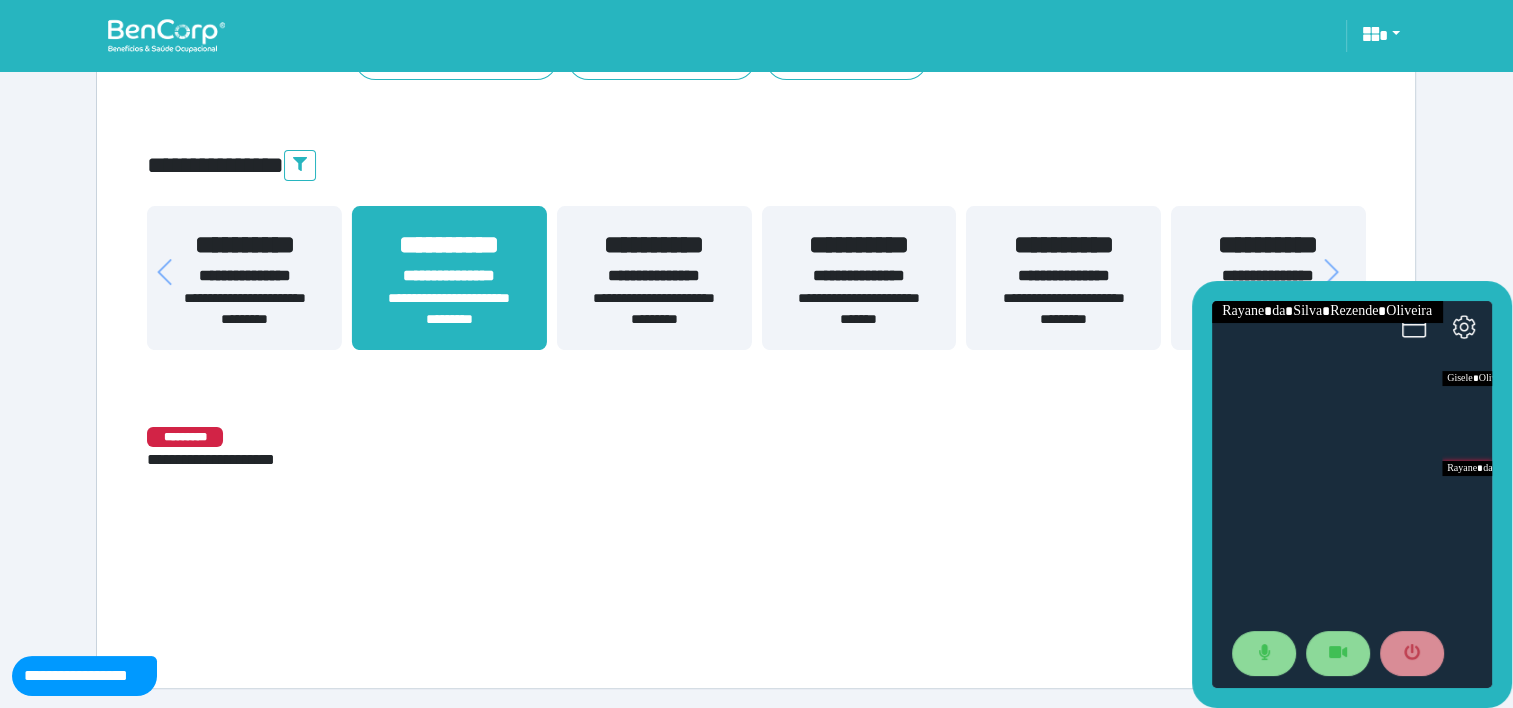 click on "**********" at bounding box center (654, 309) 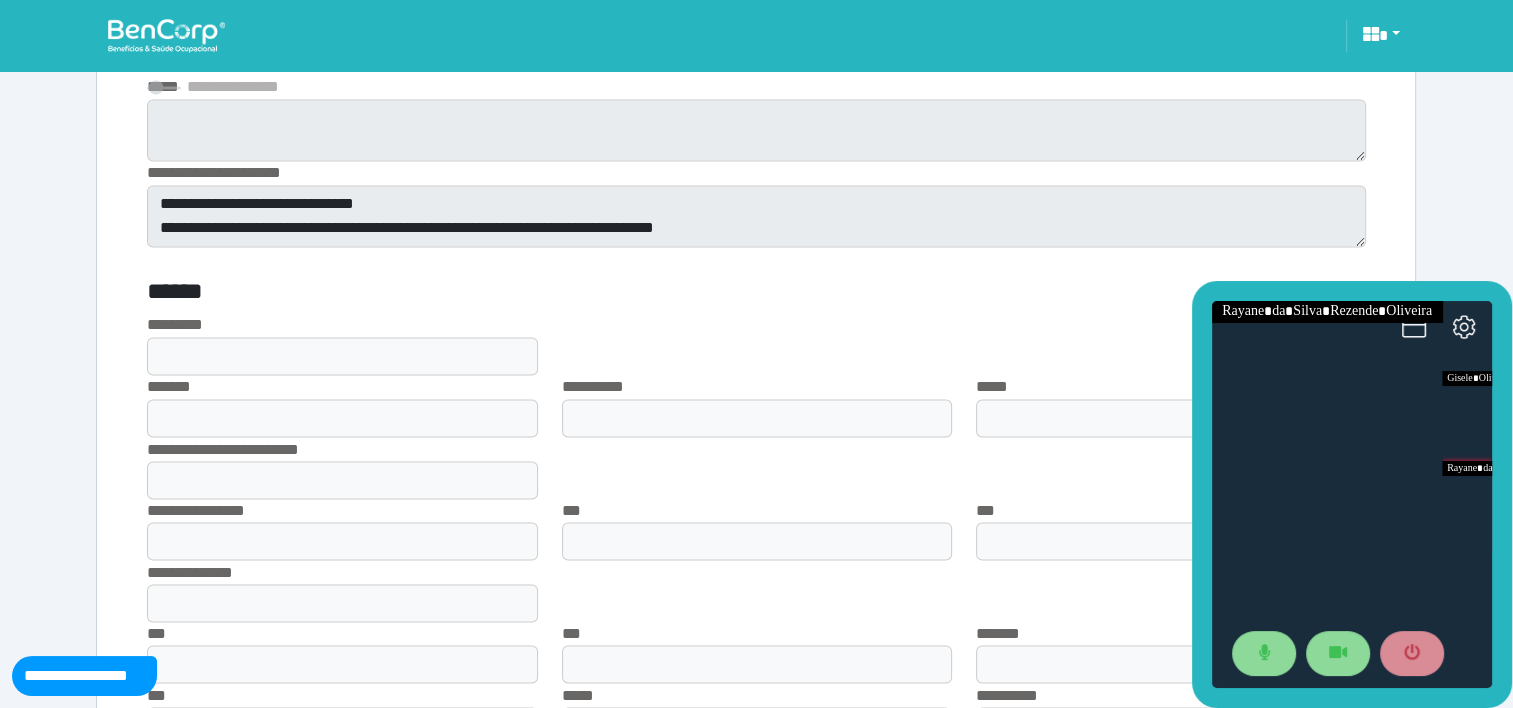 scroll, scrollTop: 3388, scrollLeft: 0, axis: vertical 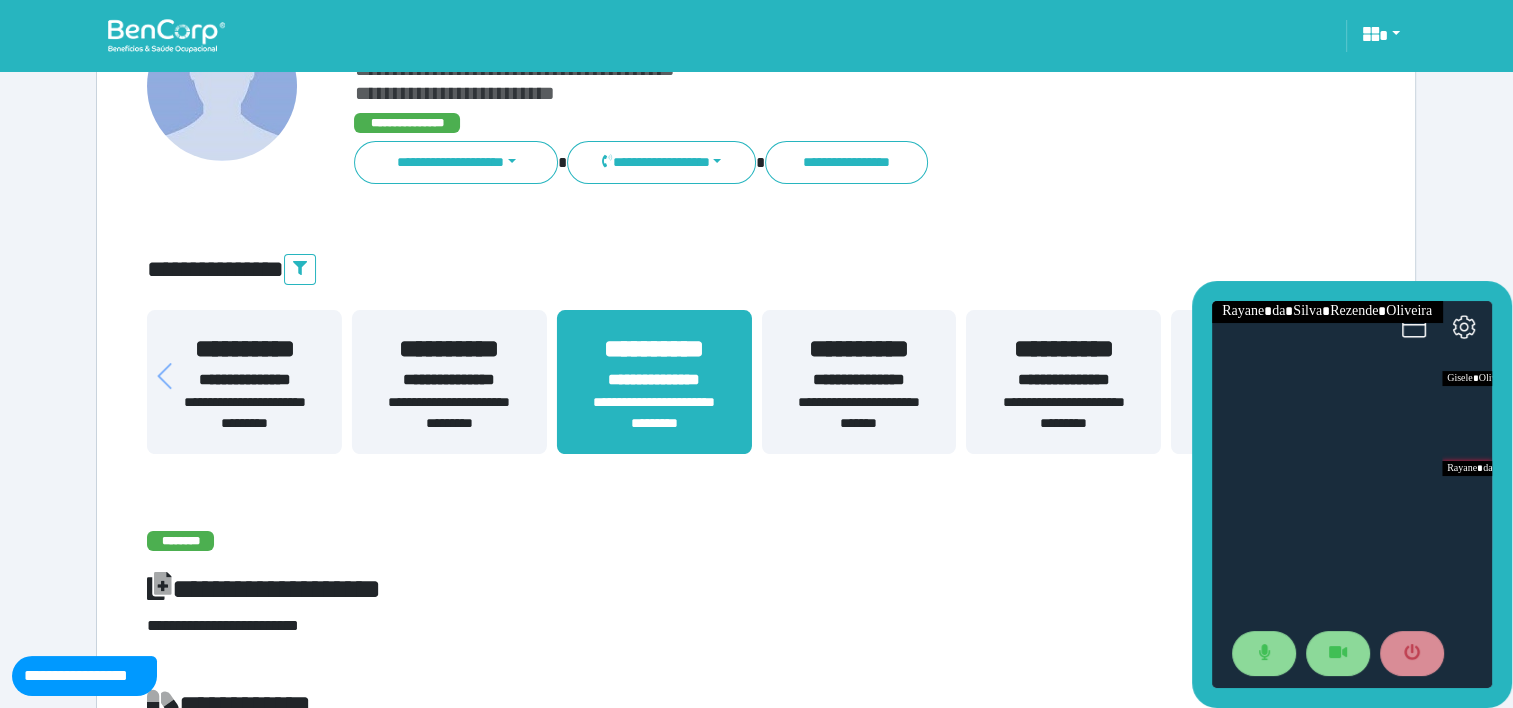 click on "**********" at bounding box center [1268, 382] 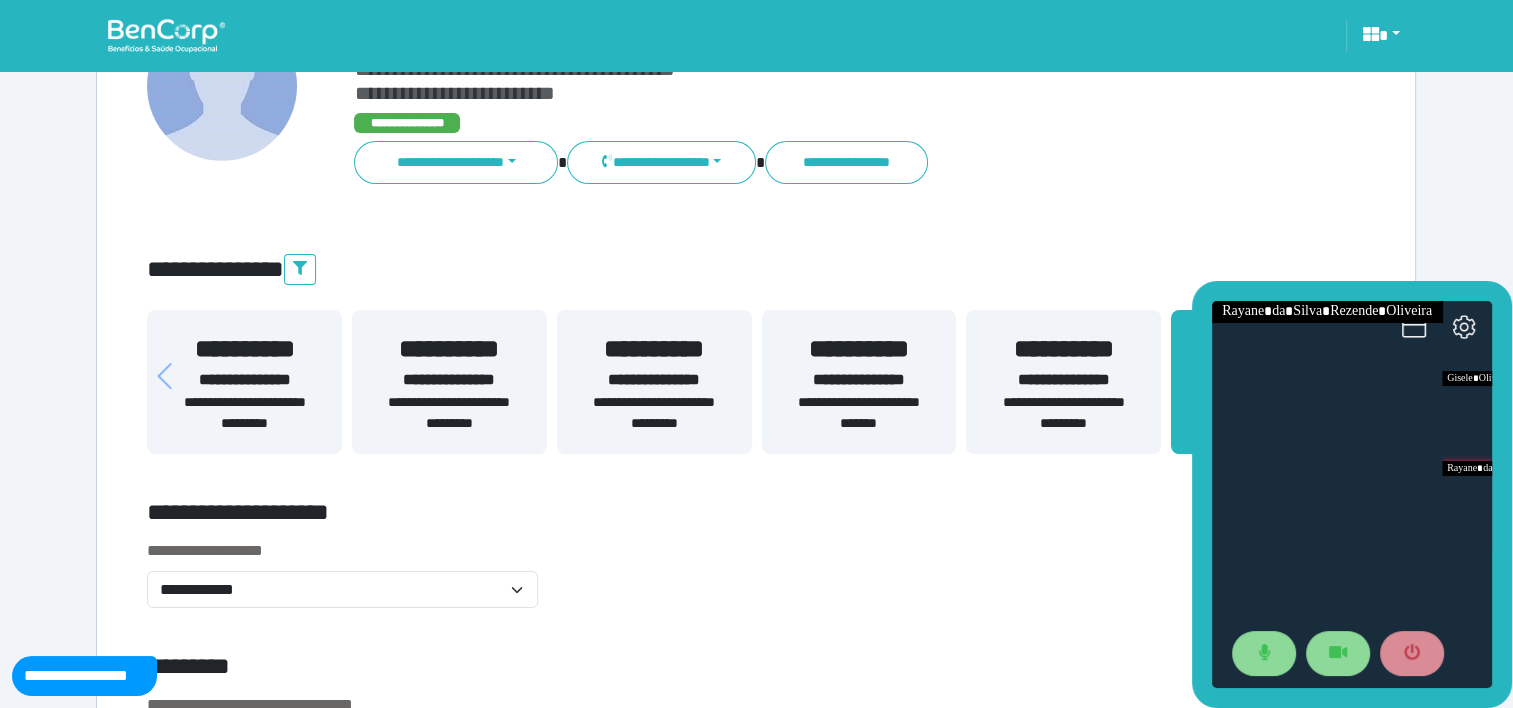 click on "**********" at bounding box center [1063, 380] 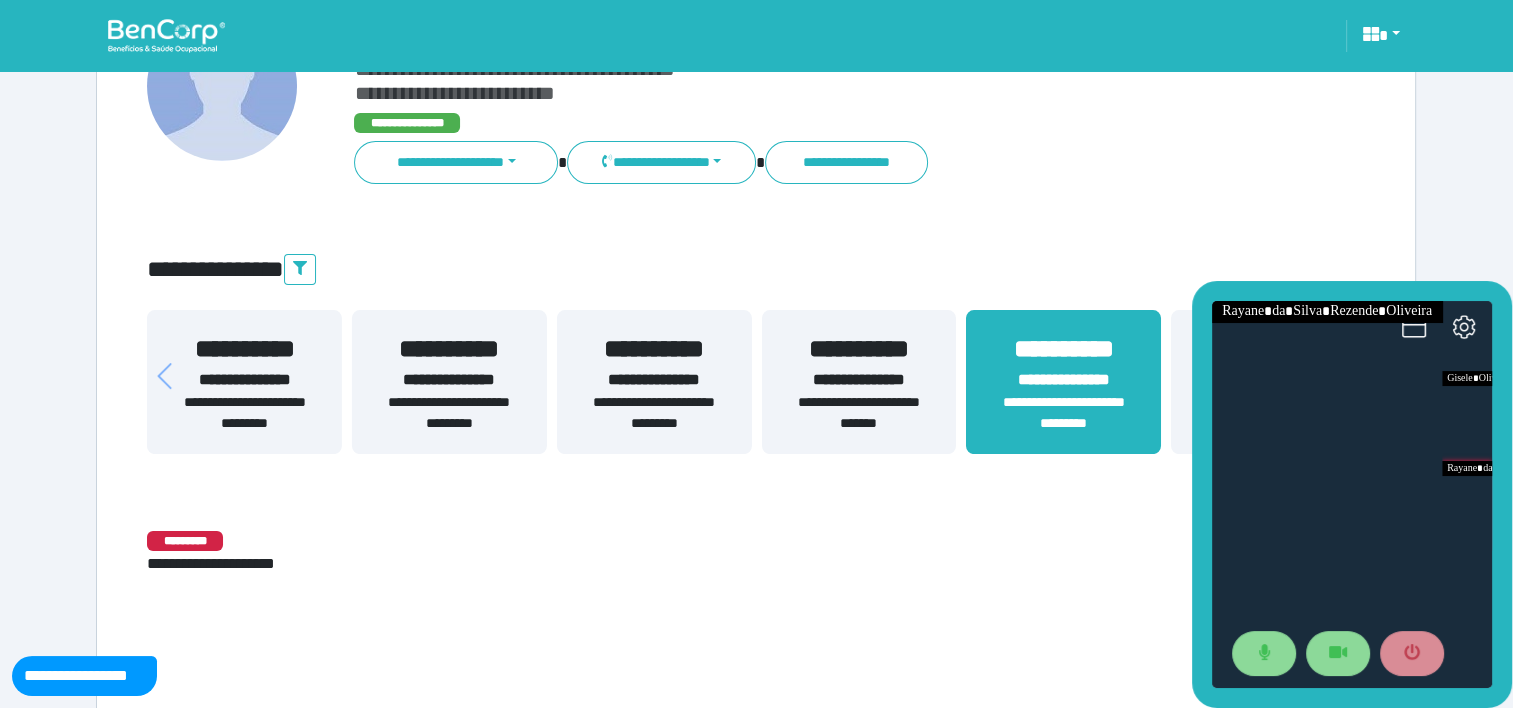 click on "**********" at bounding box center (1268, 382) 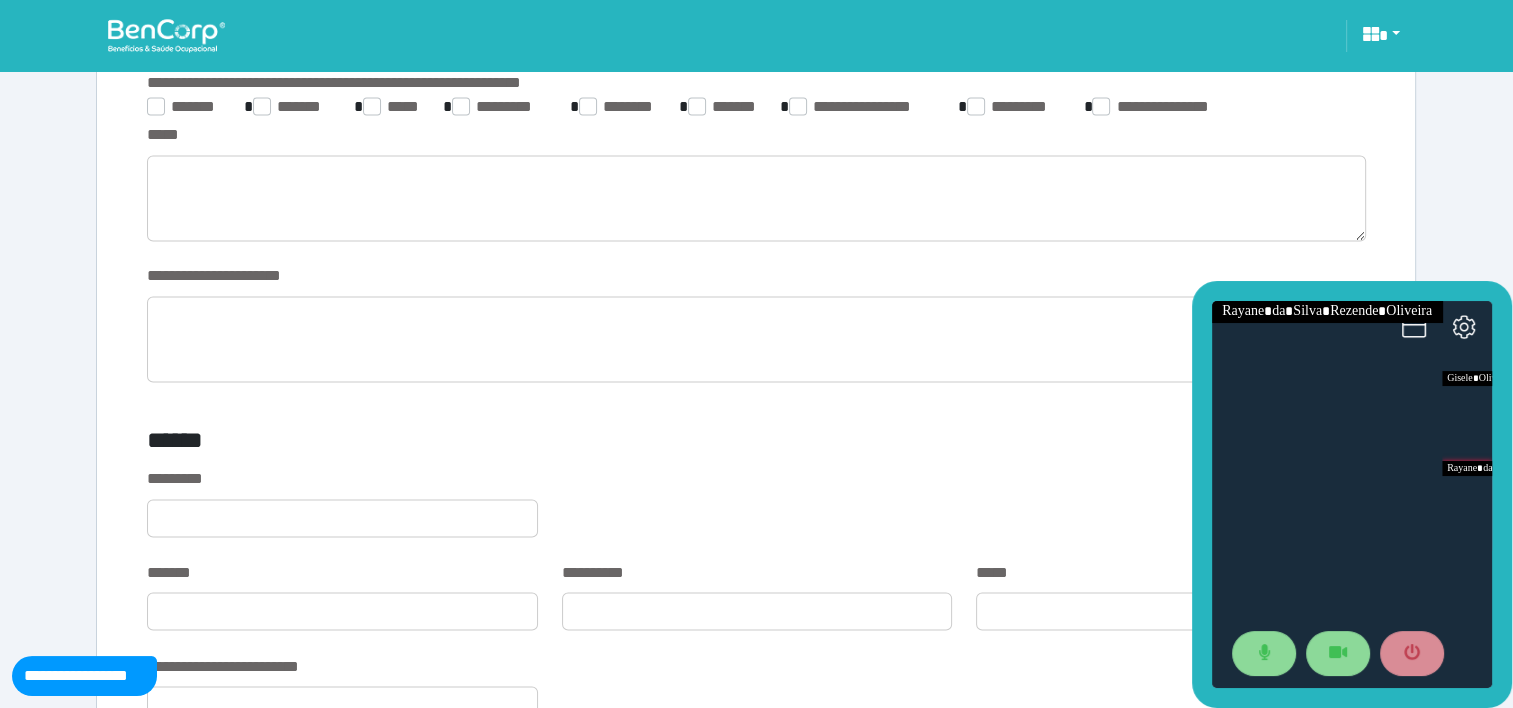 scroll, scrollTop: 3305, scrollLeft: 0, axis: vertical 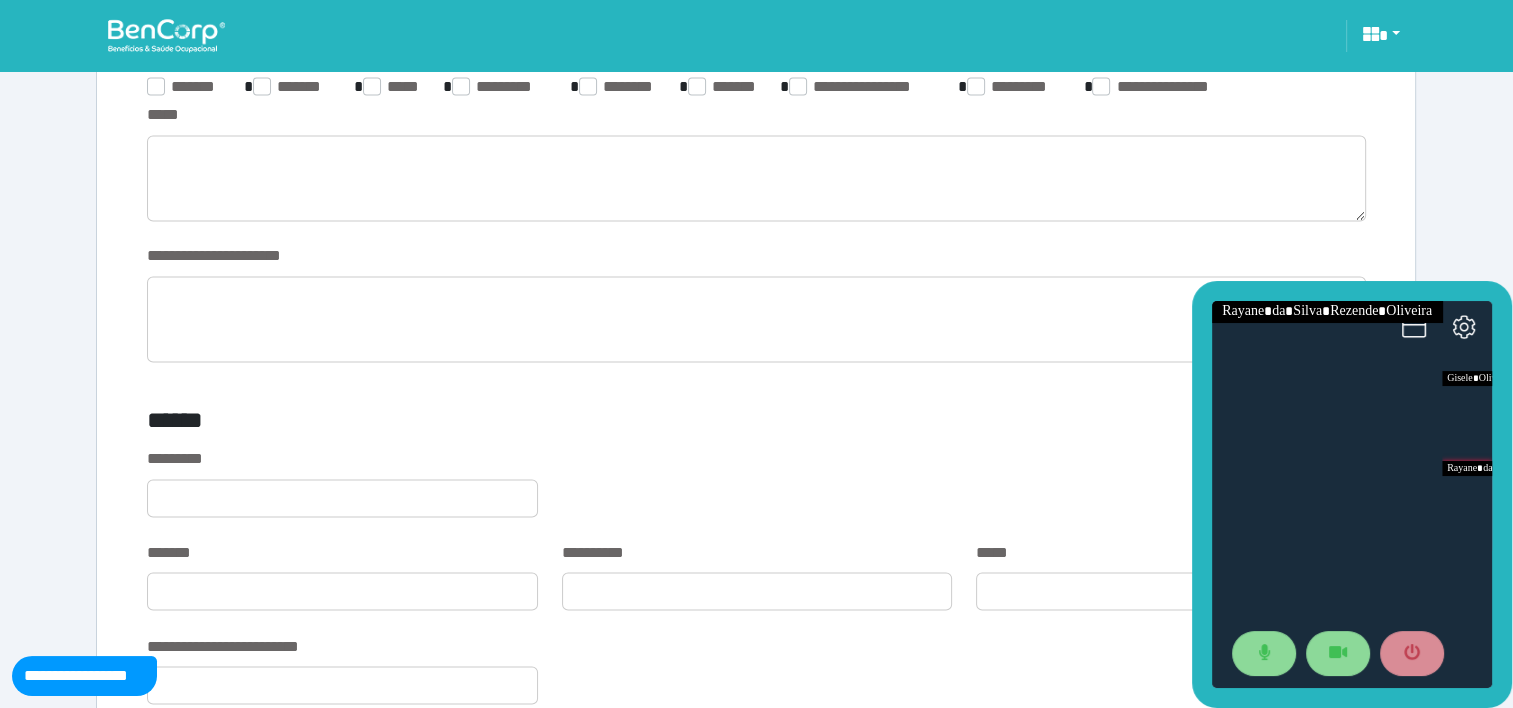 click on "**********" at bounding box center [756, 303] 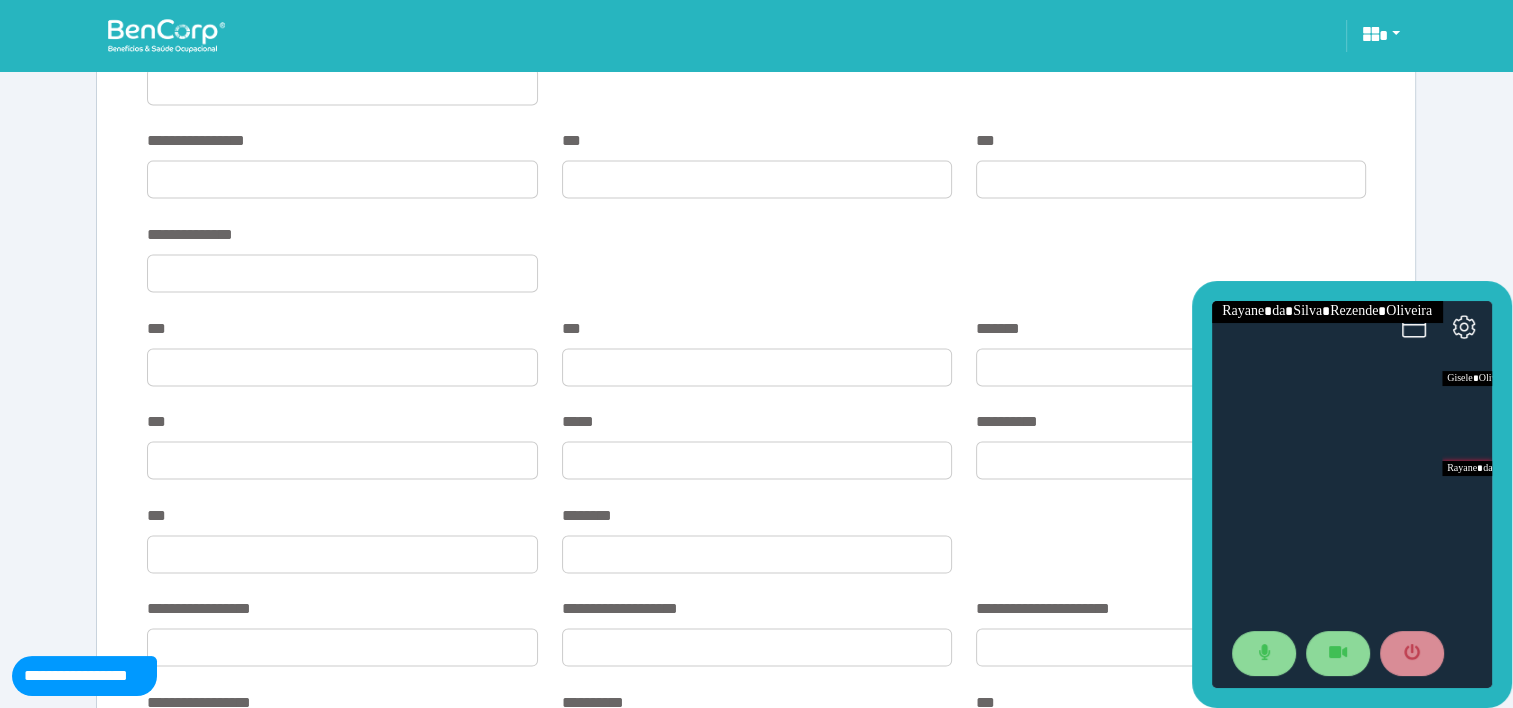 scroll, scrollTop: 3924, scrollLeft: 0, axis: vertical 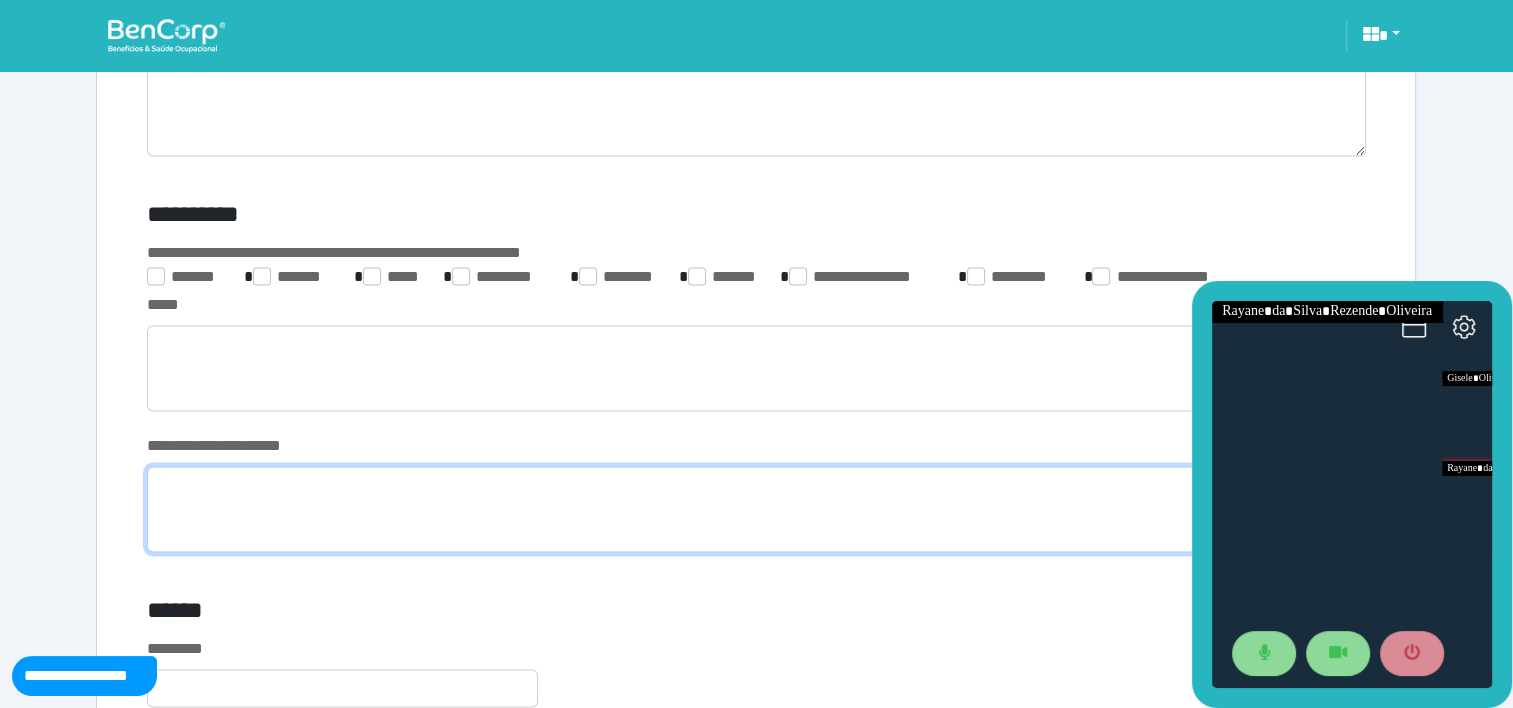 click at bounding box center [756, 509] 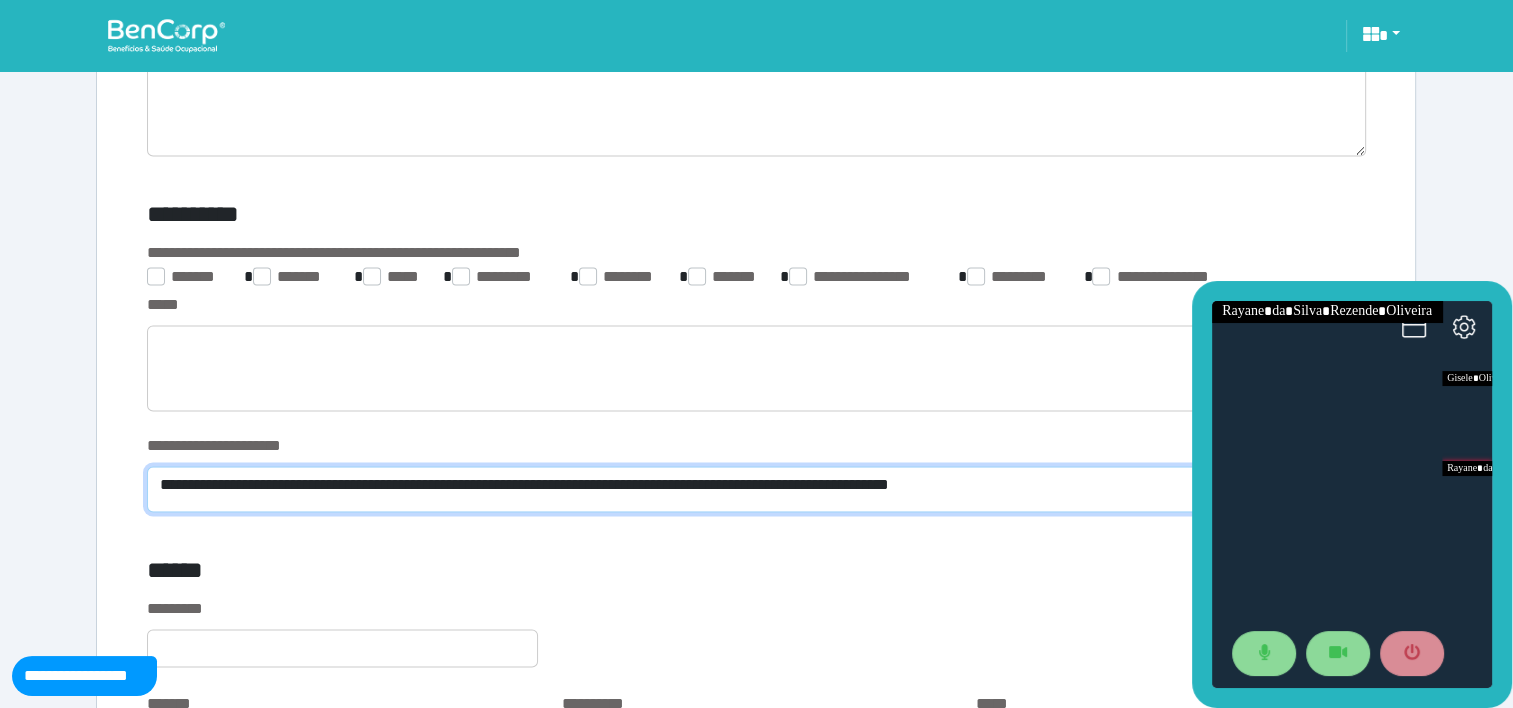 scroll, scrollTop: 0, scrollLeft: 0, axis: both 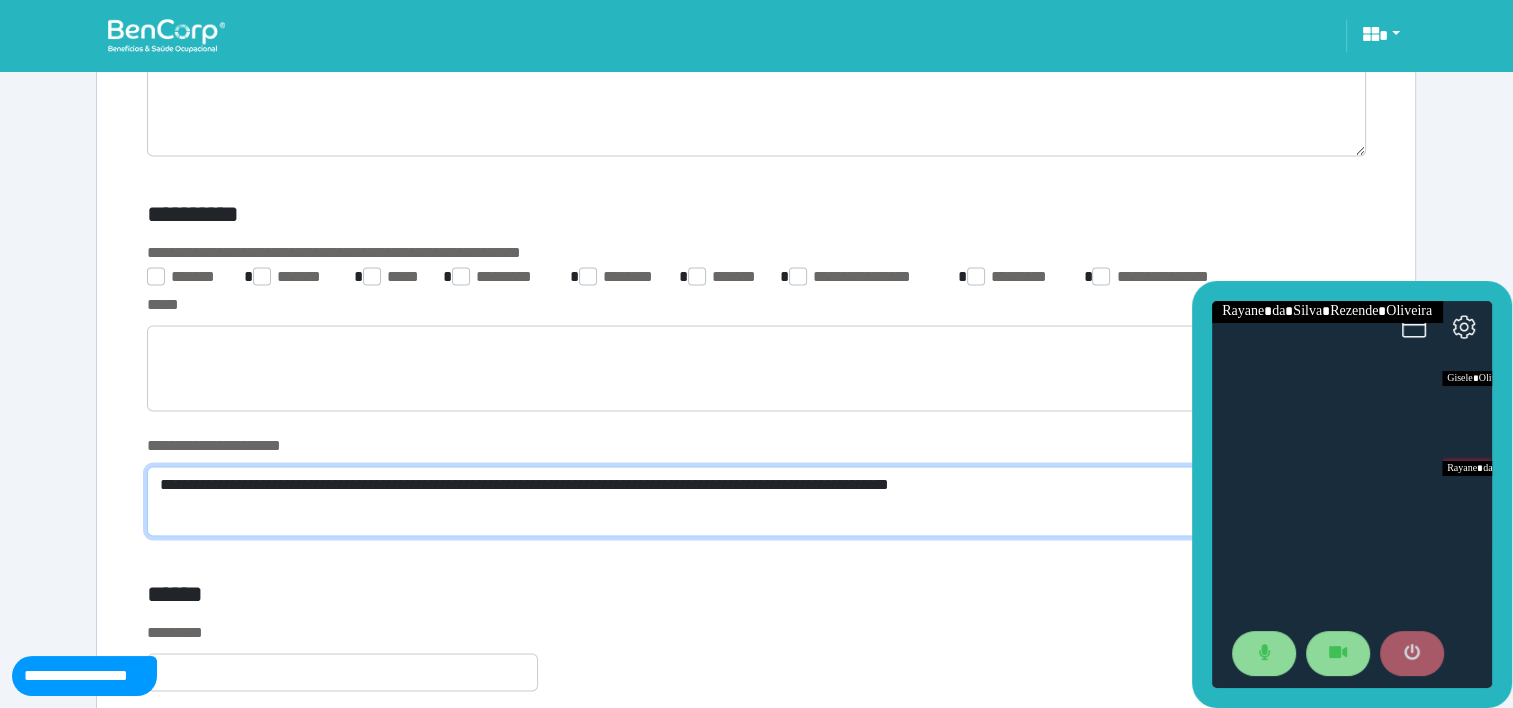 type on "**********" 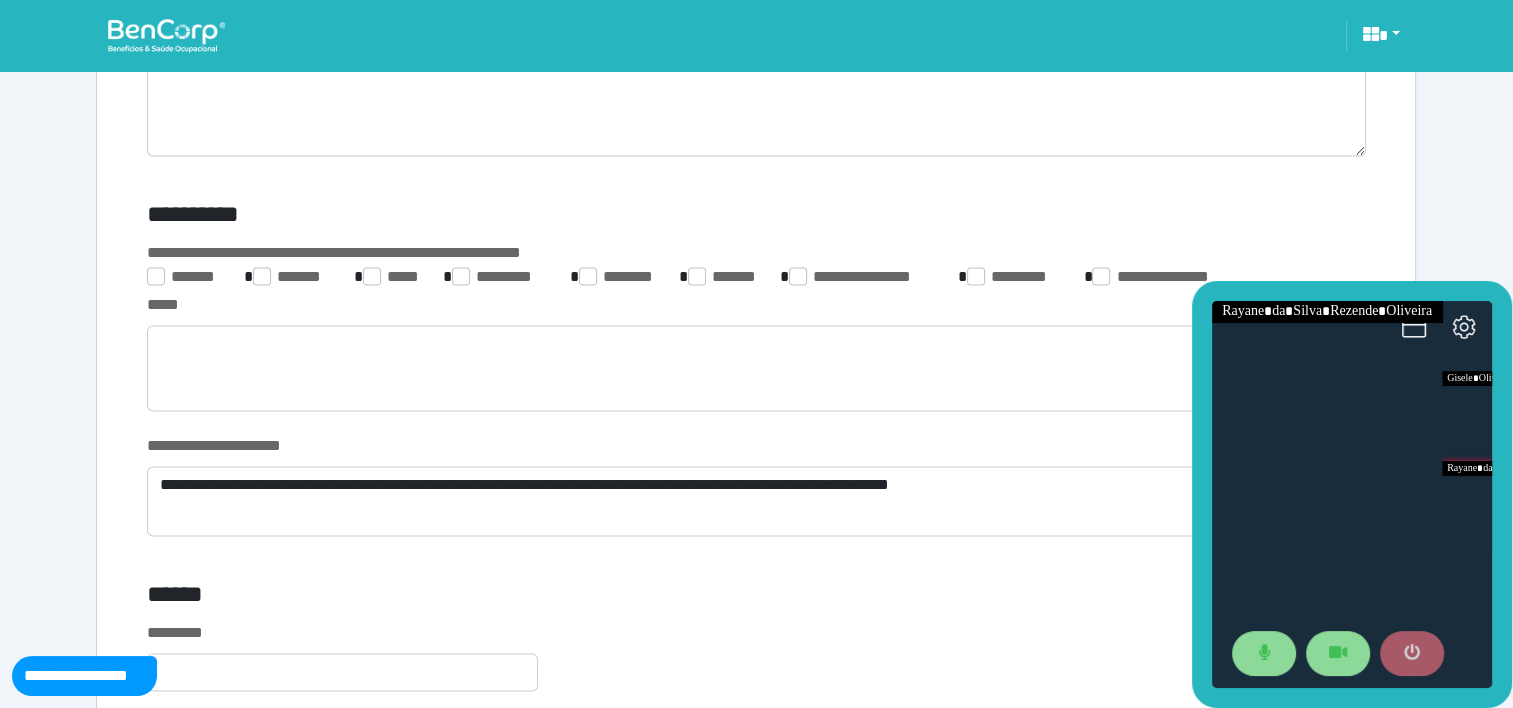 click 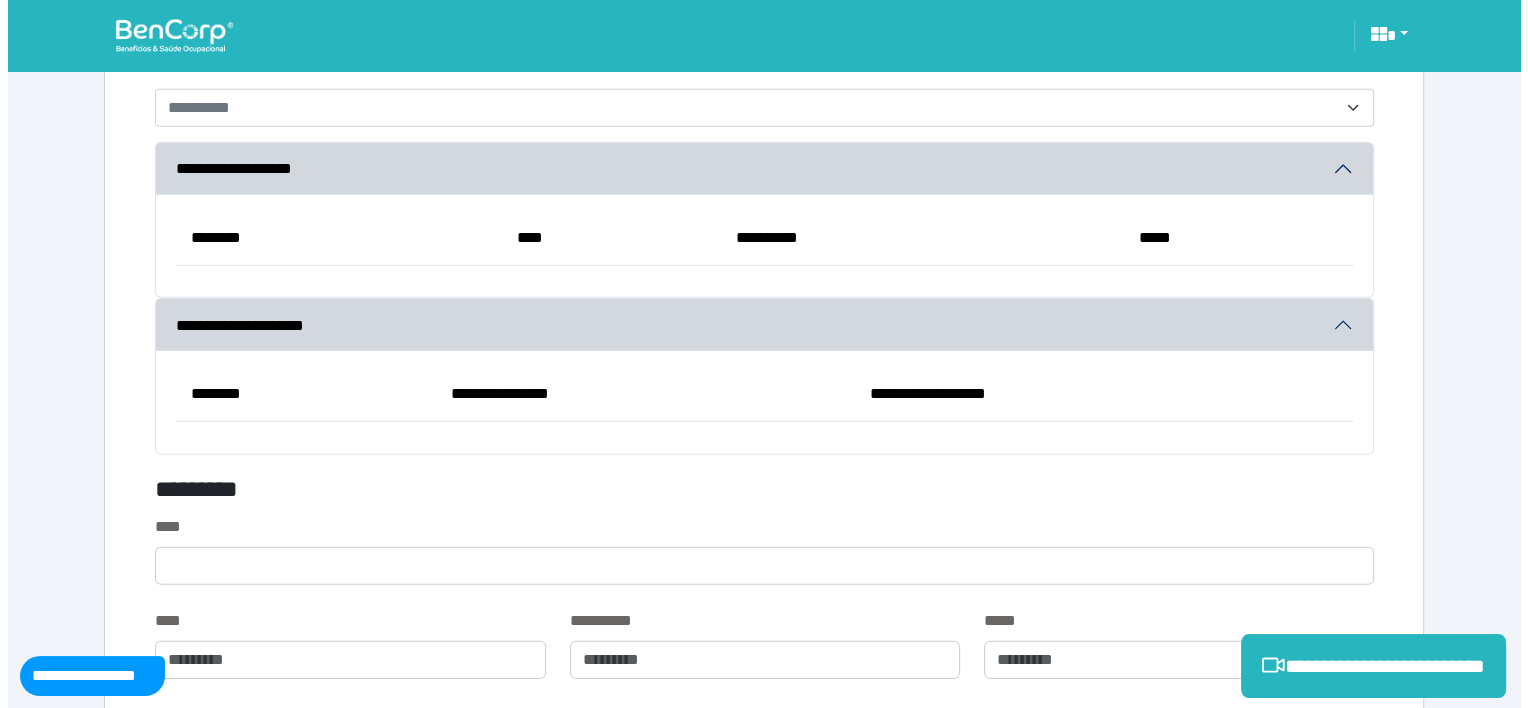 scroll, scrollTop: 7750, scrollLeft: 0, axis: vertical 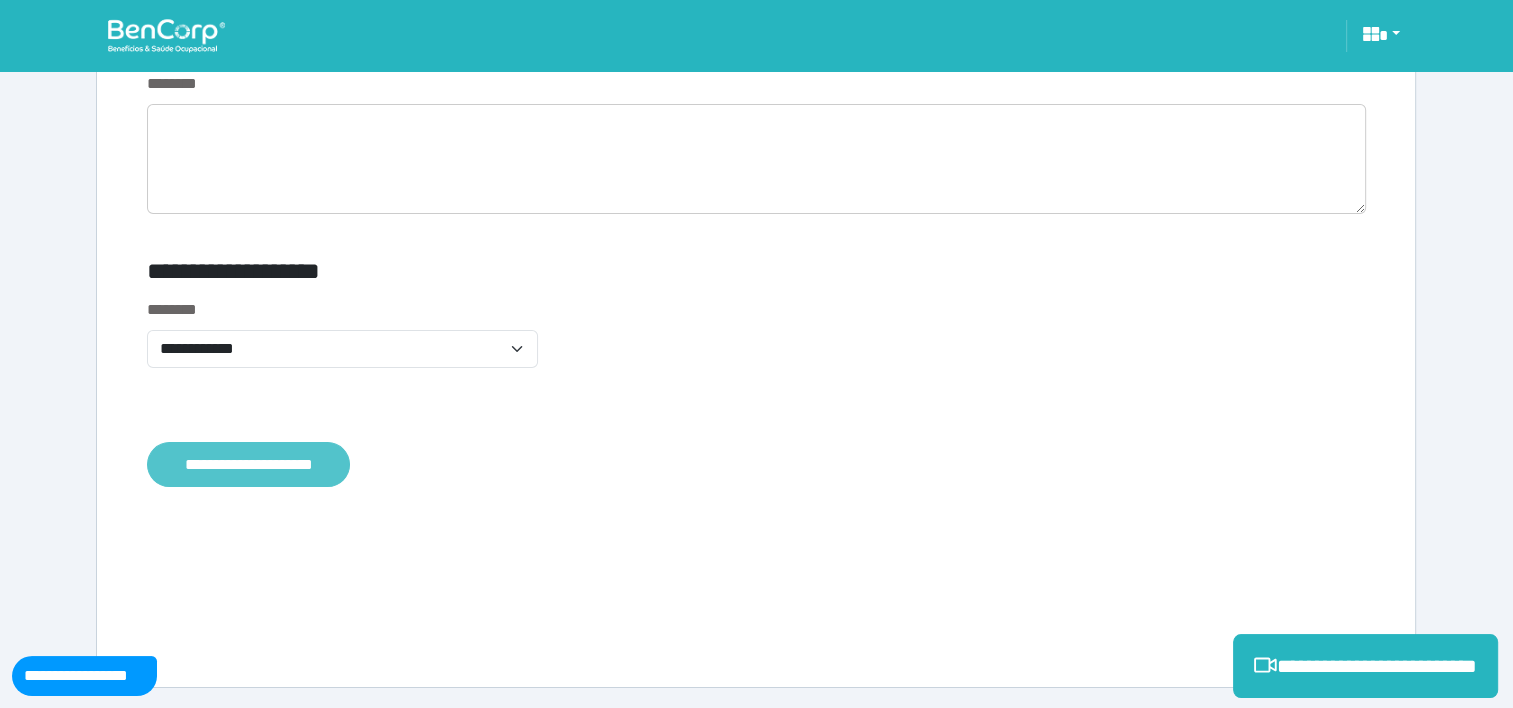 click on "**********" at bounding box center (248, 465) 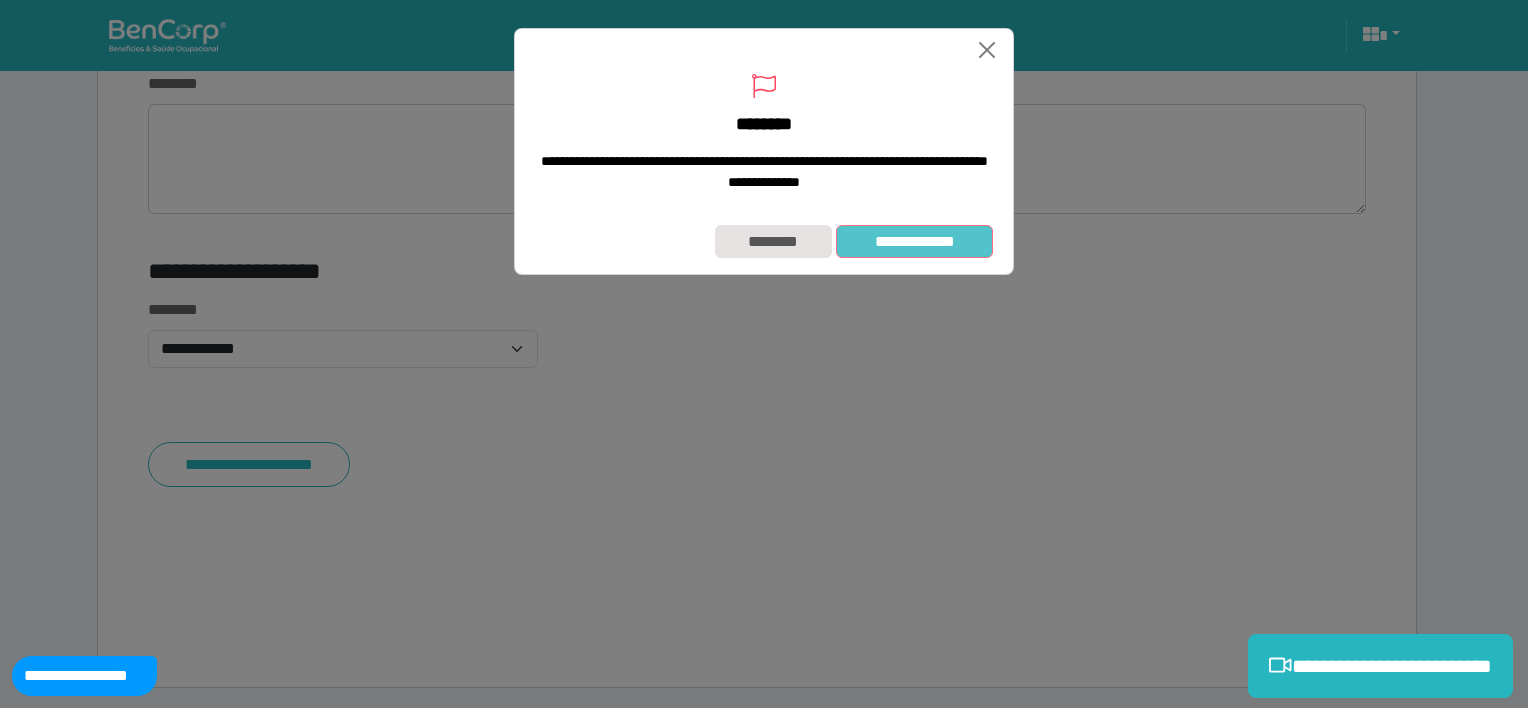 click on "**********" at bounding box center (914, 242) 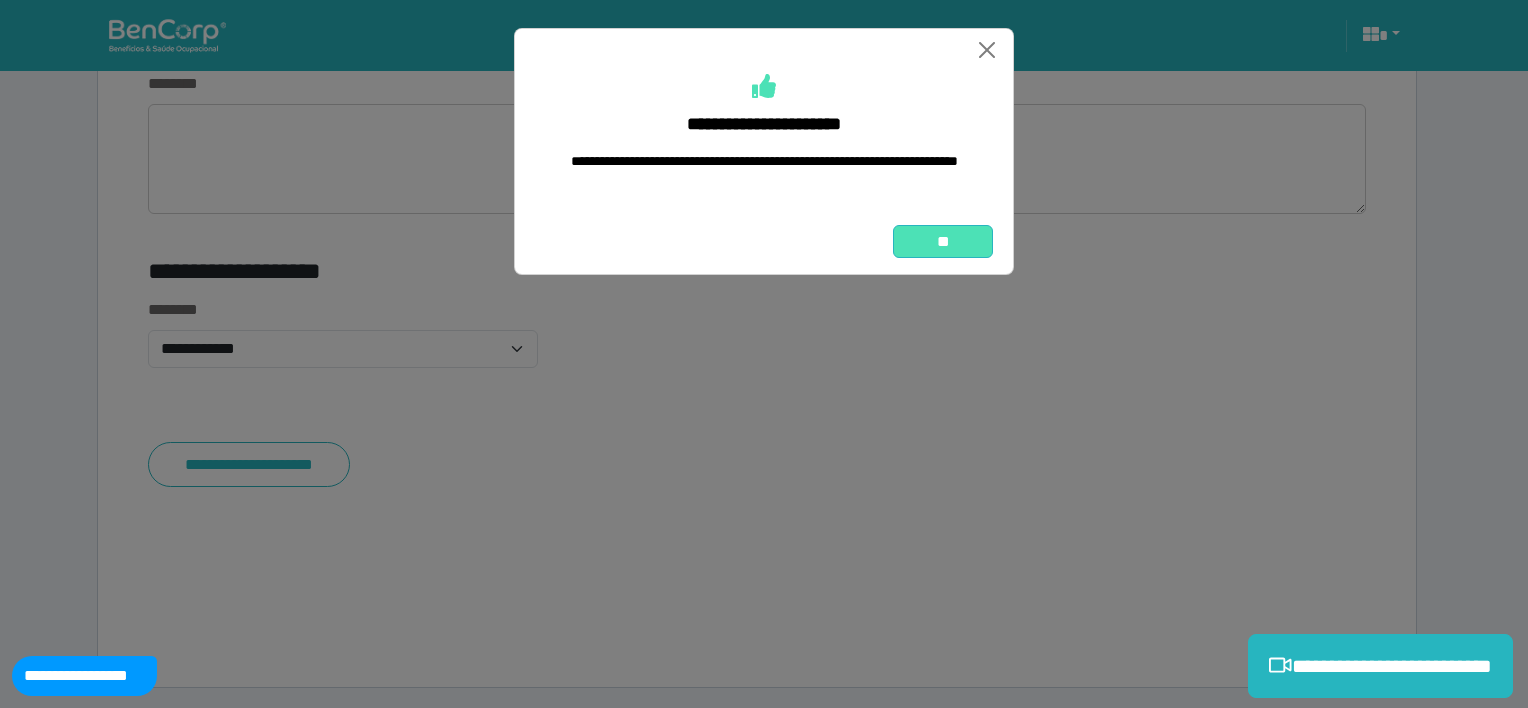 click on "**" at bounding box center (943, 242) 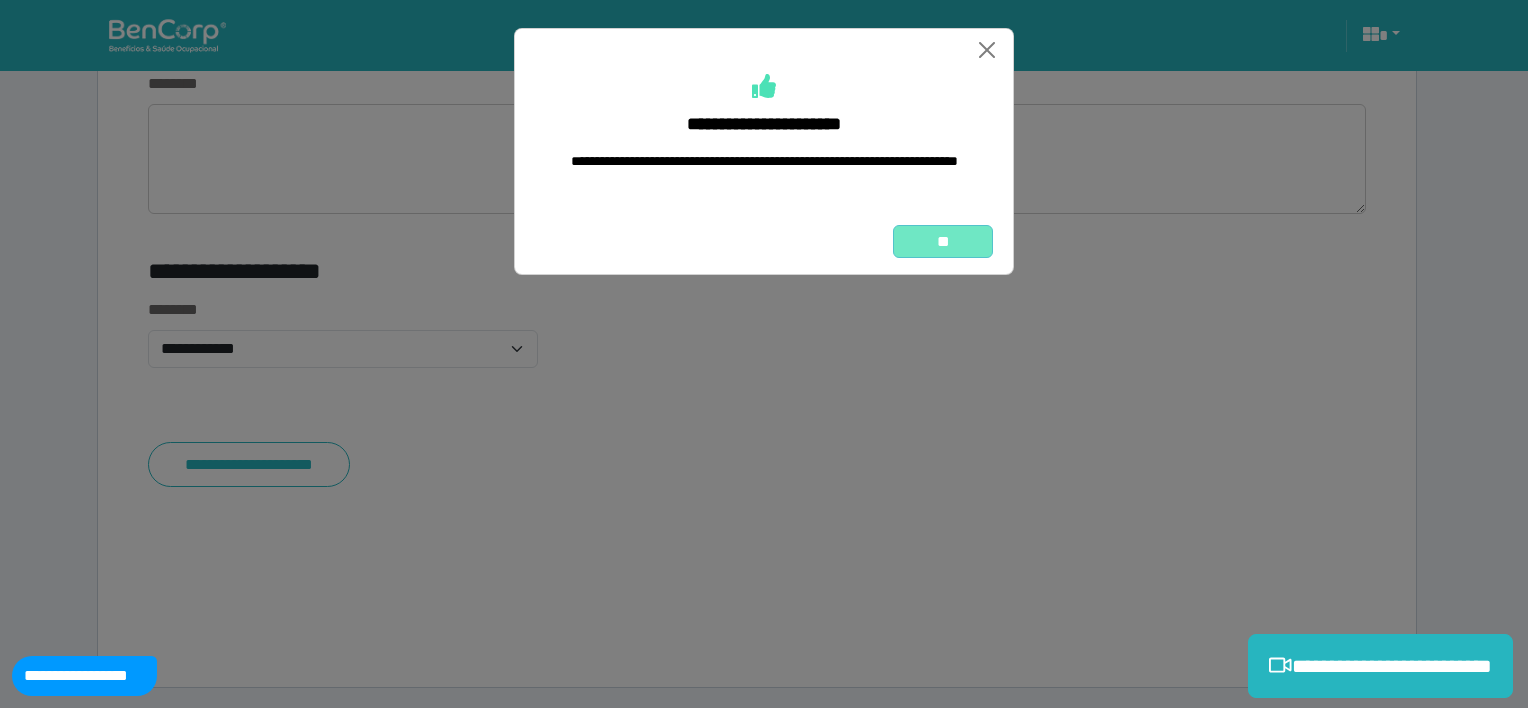 click on "**" at bounding box center [943, 242] 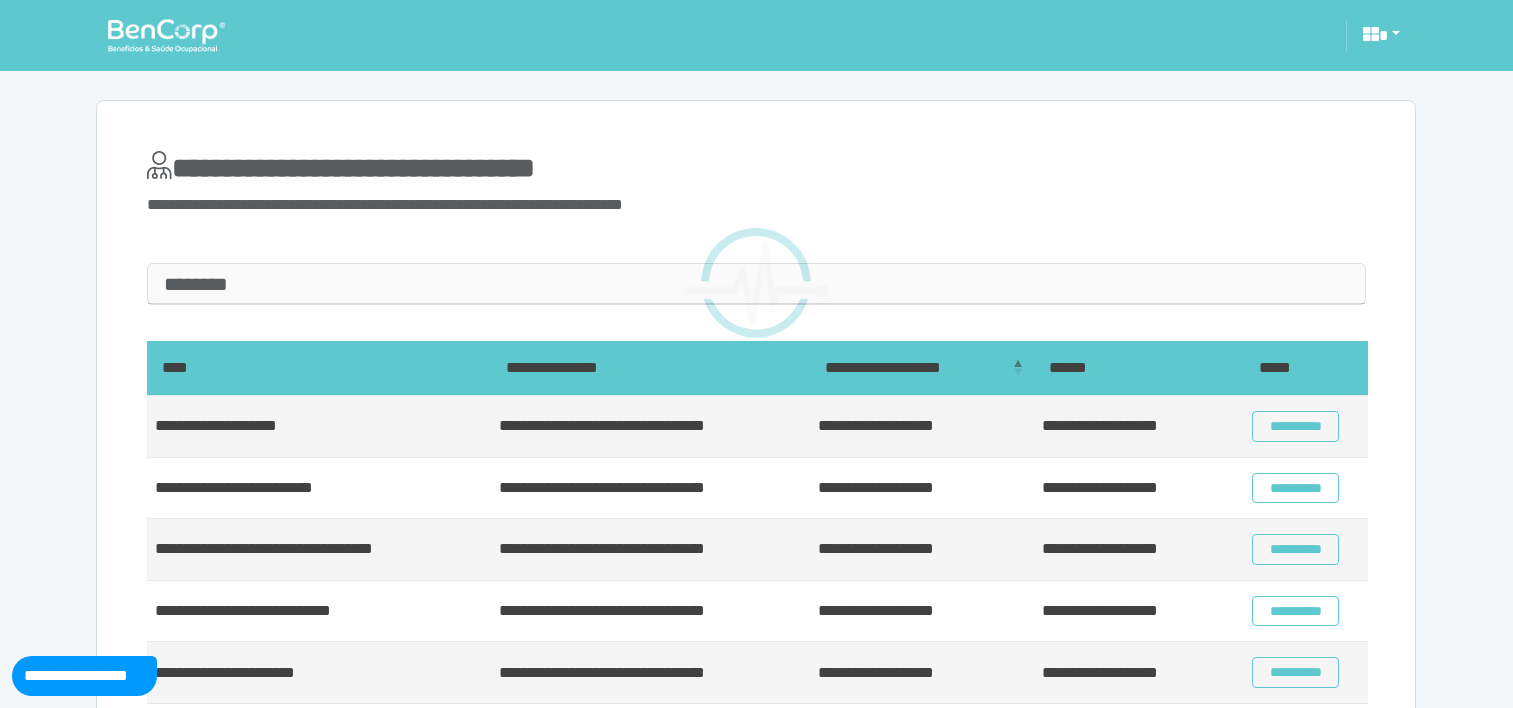 scroll, scrollTop: 0, scrollLeft: 0, axis: both 